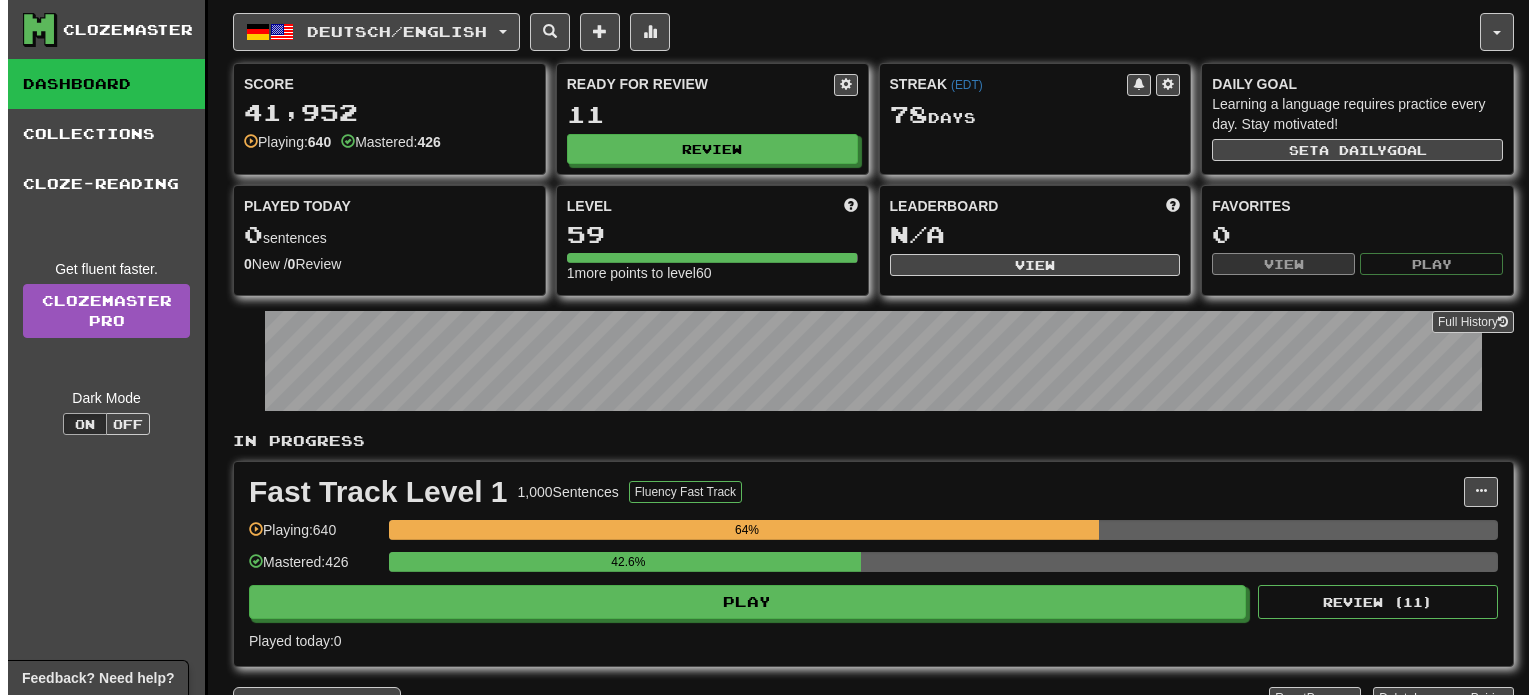 scroll, scrollTop: 0, scrollLeft: 0, axis: both 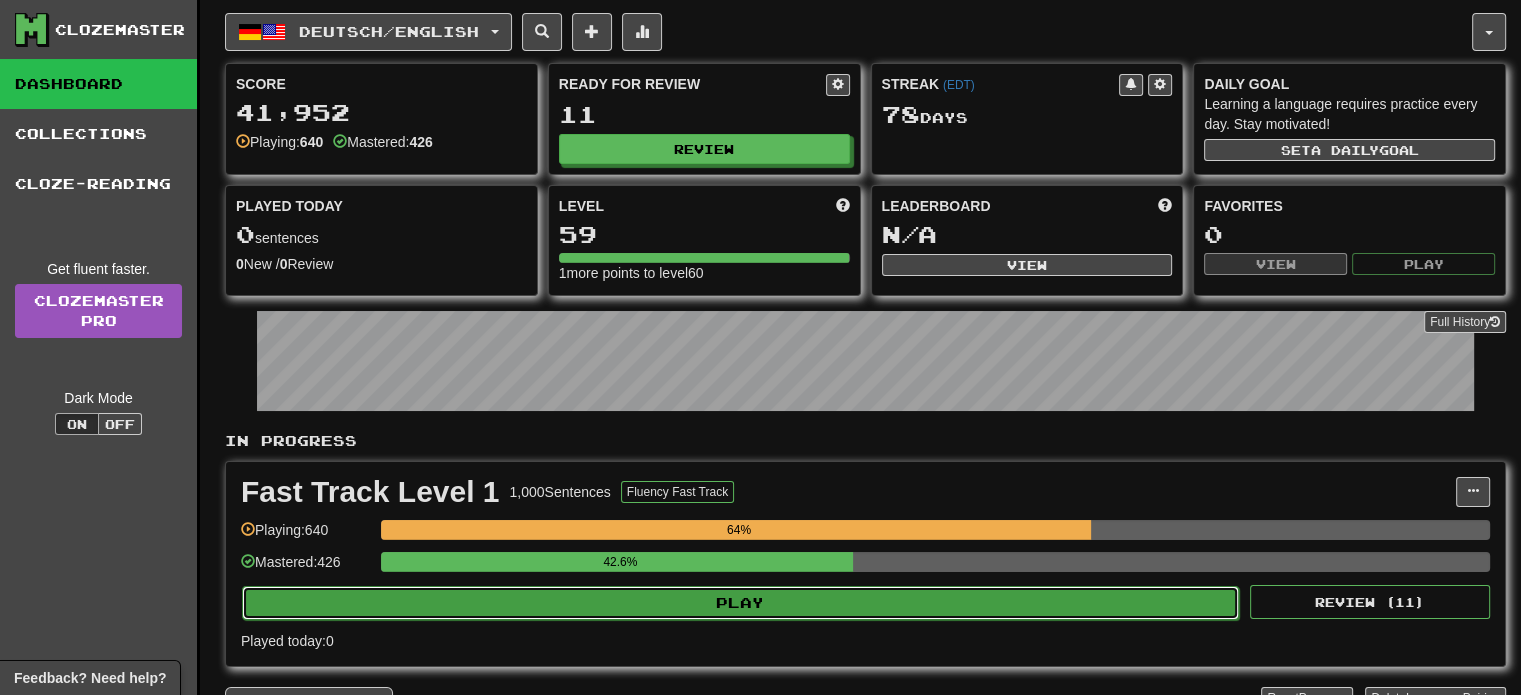 click on "Play" at bounding box center [740, 603] 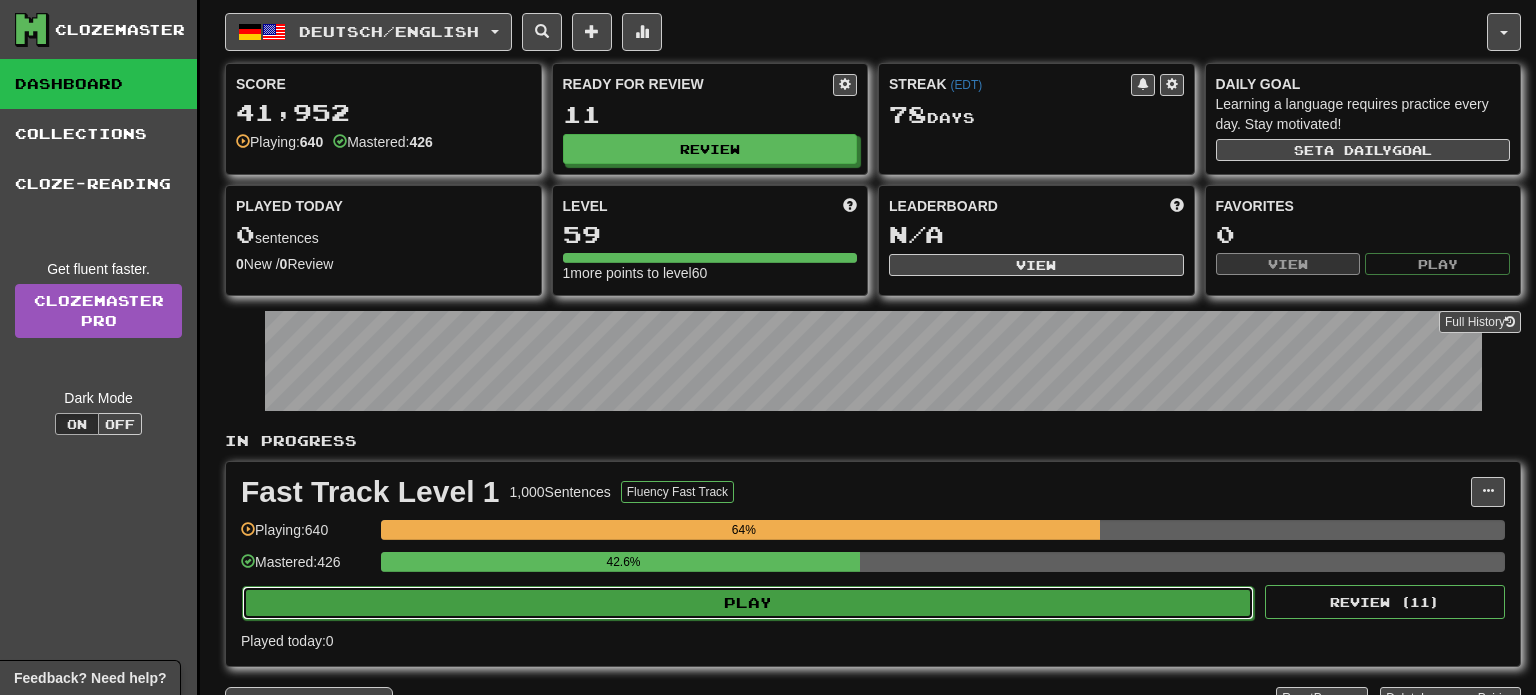 select on "**" 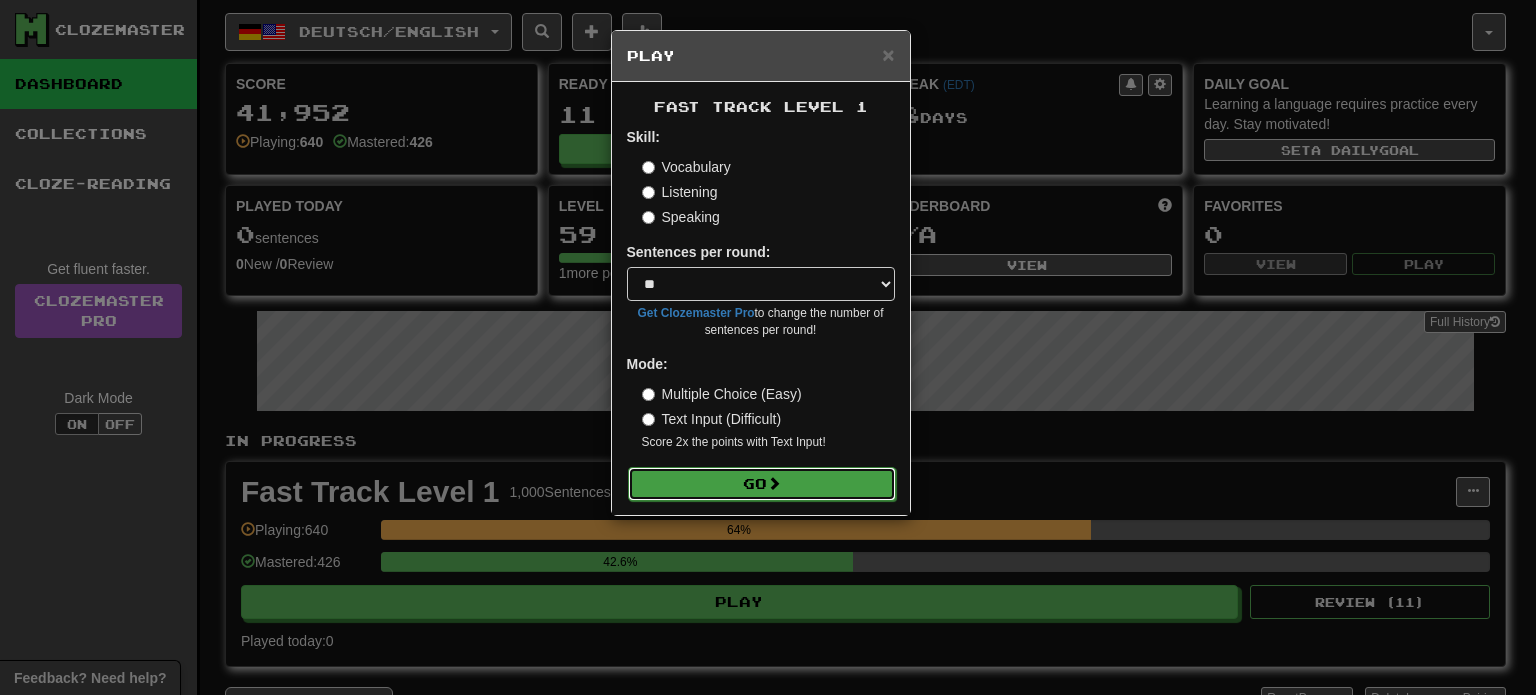 click on "Go" at bounding box center (762, 484) 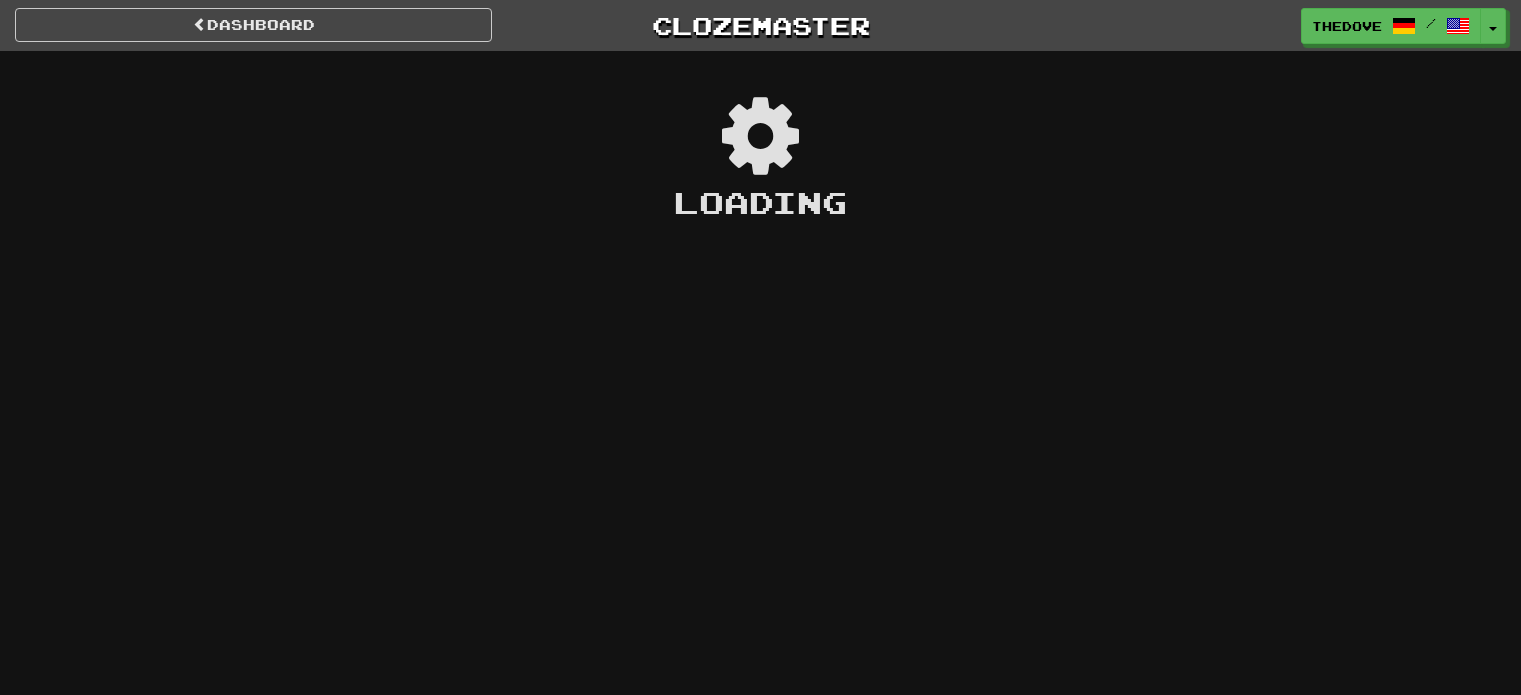 scroll, scrollTop: 0, scrollLeft: 0, axis: both 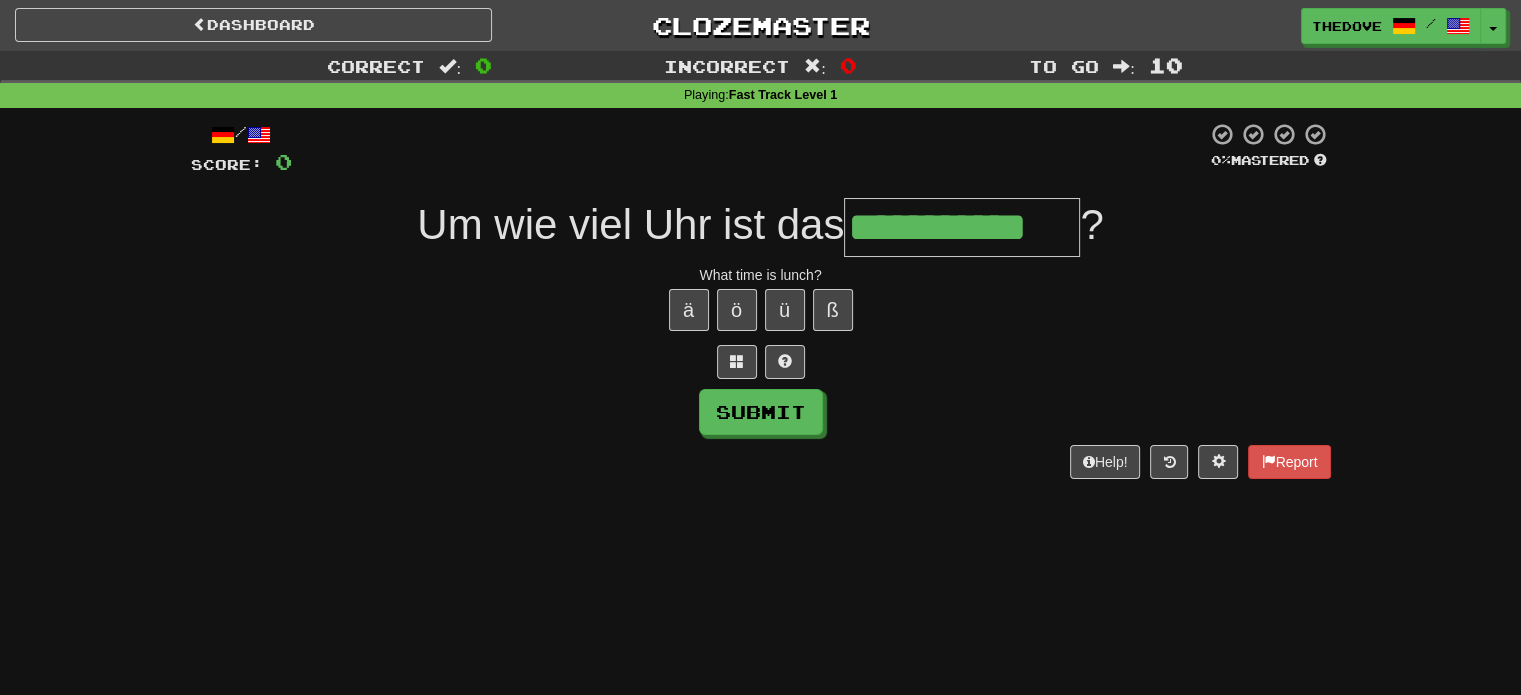 type on "**********" 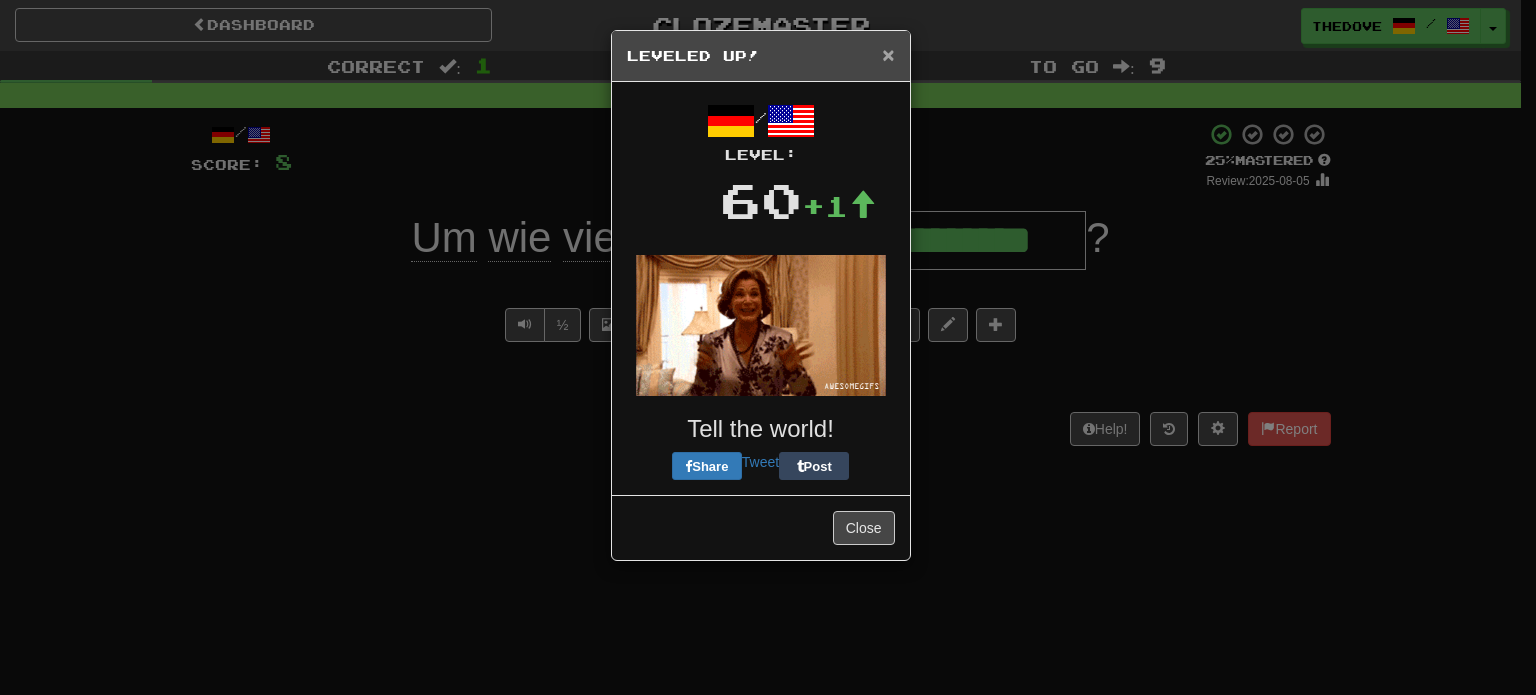 click on "×" at bounding box center [888, 54] 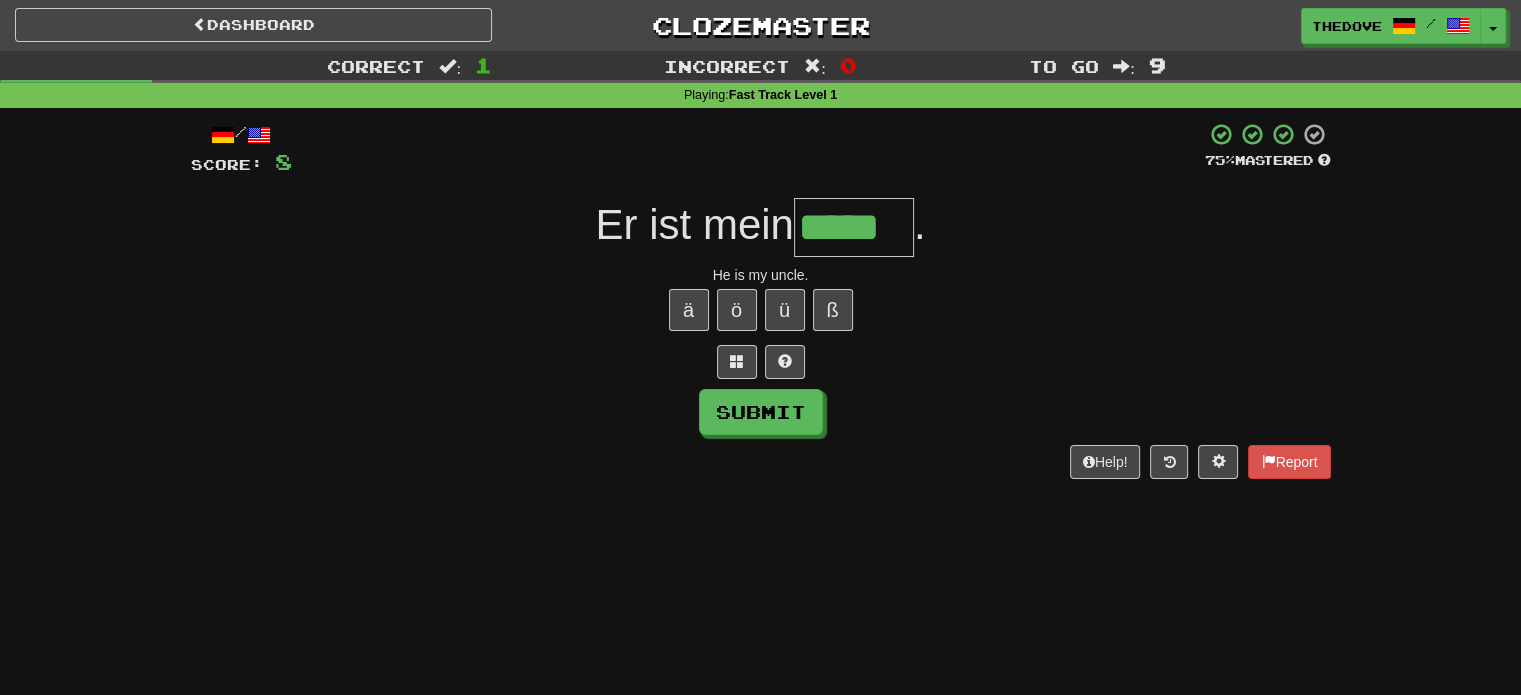 type on "*****" 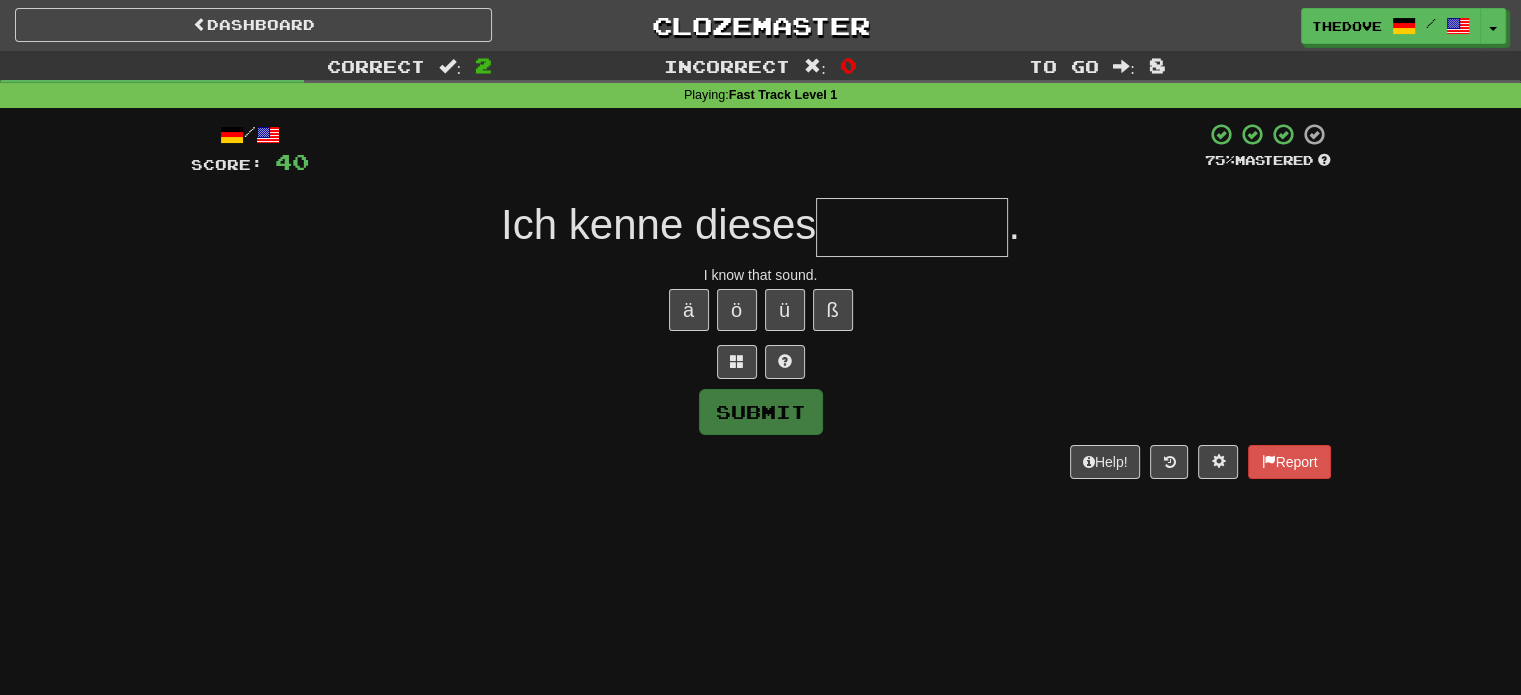 type on "*" 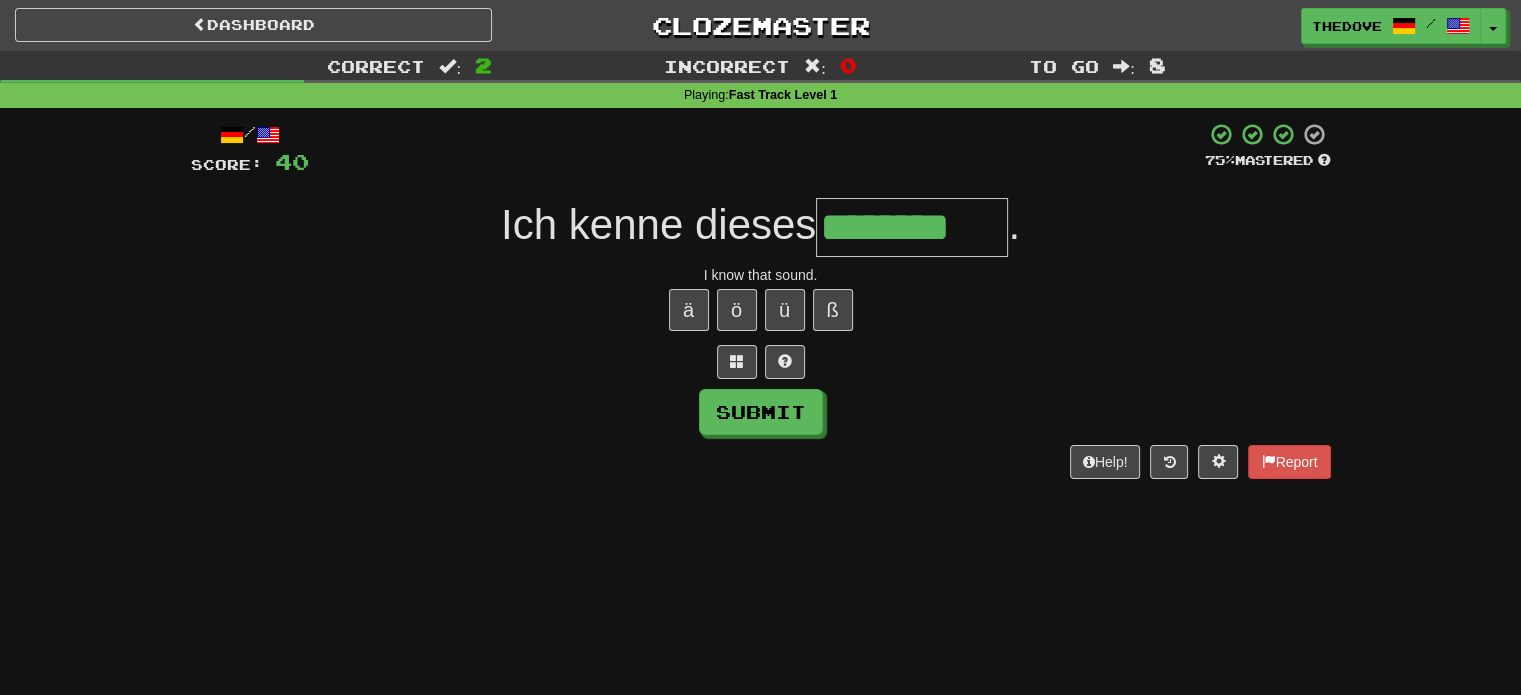 type on "********" 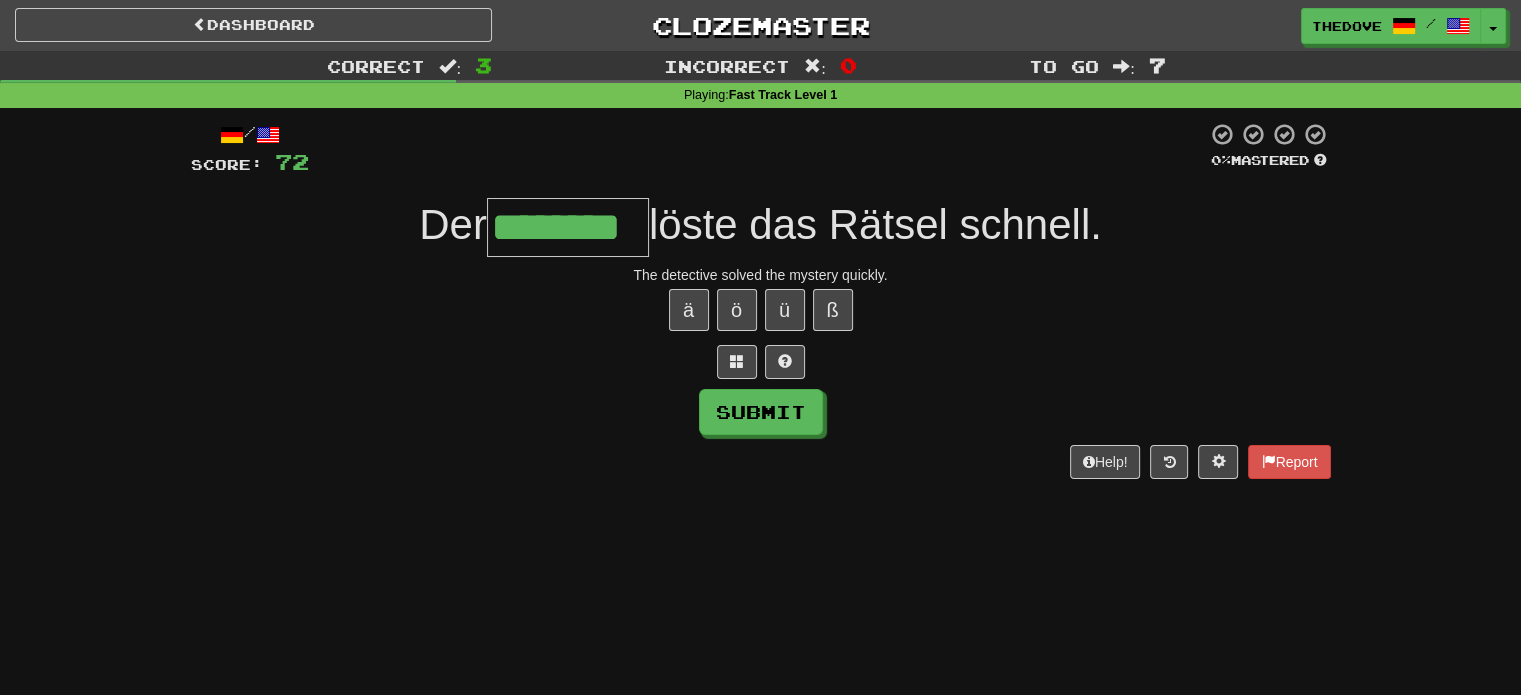 type on "********" 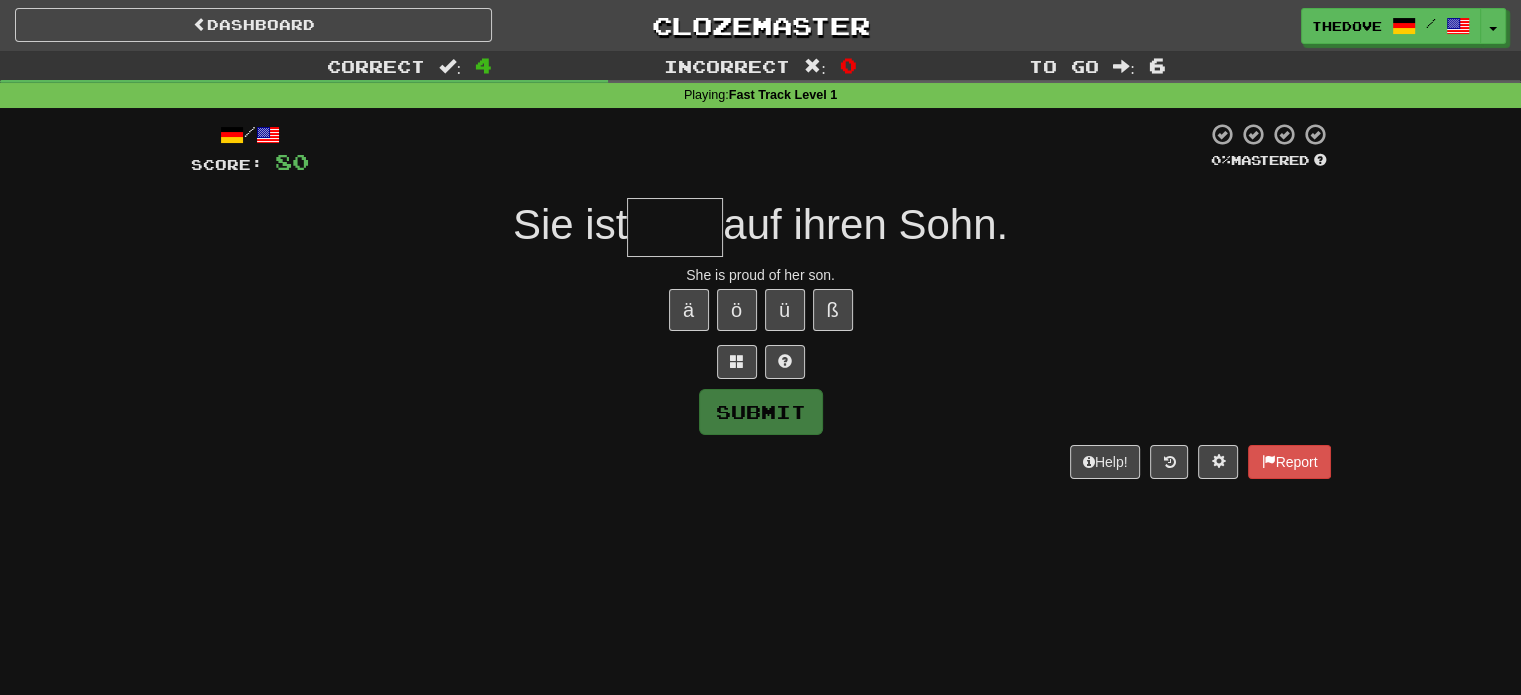 type on "*" 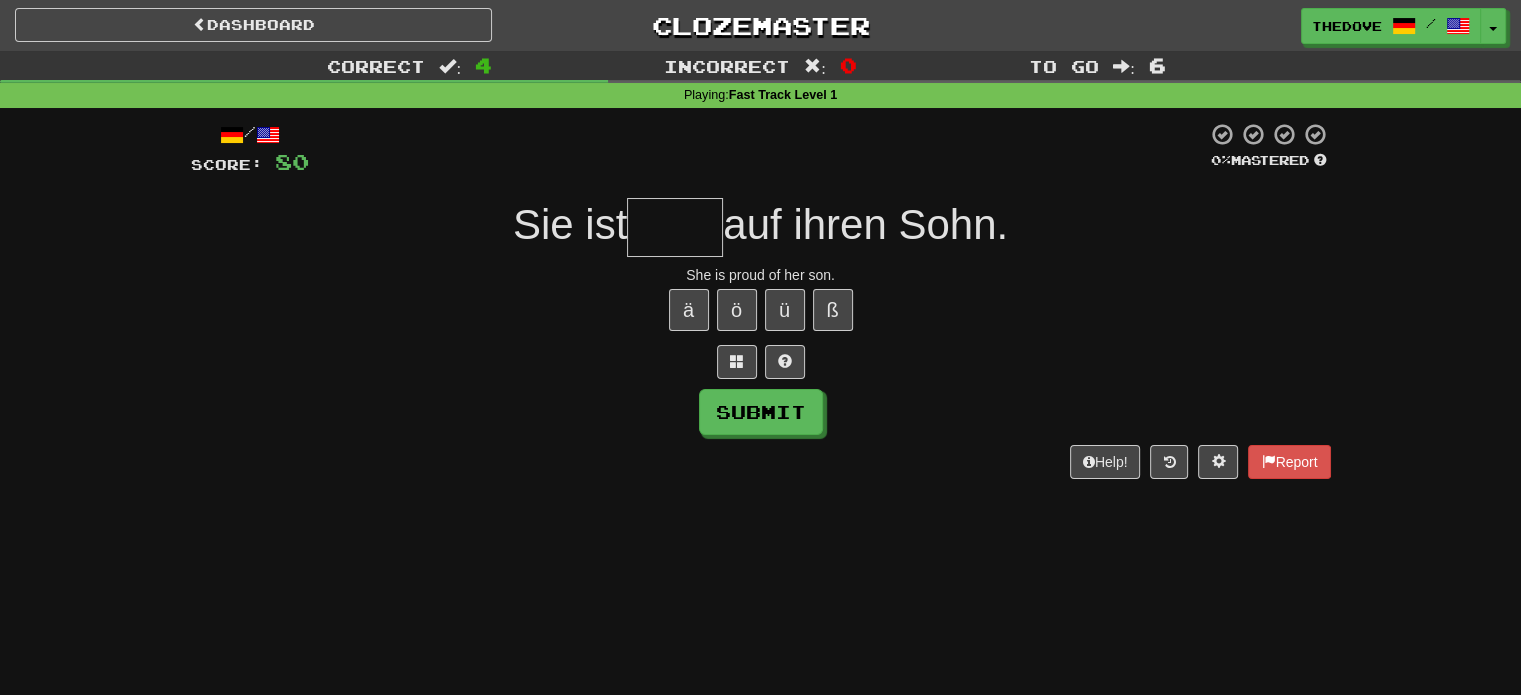 type on "*" 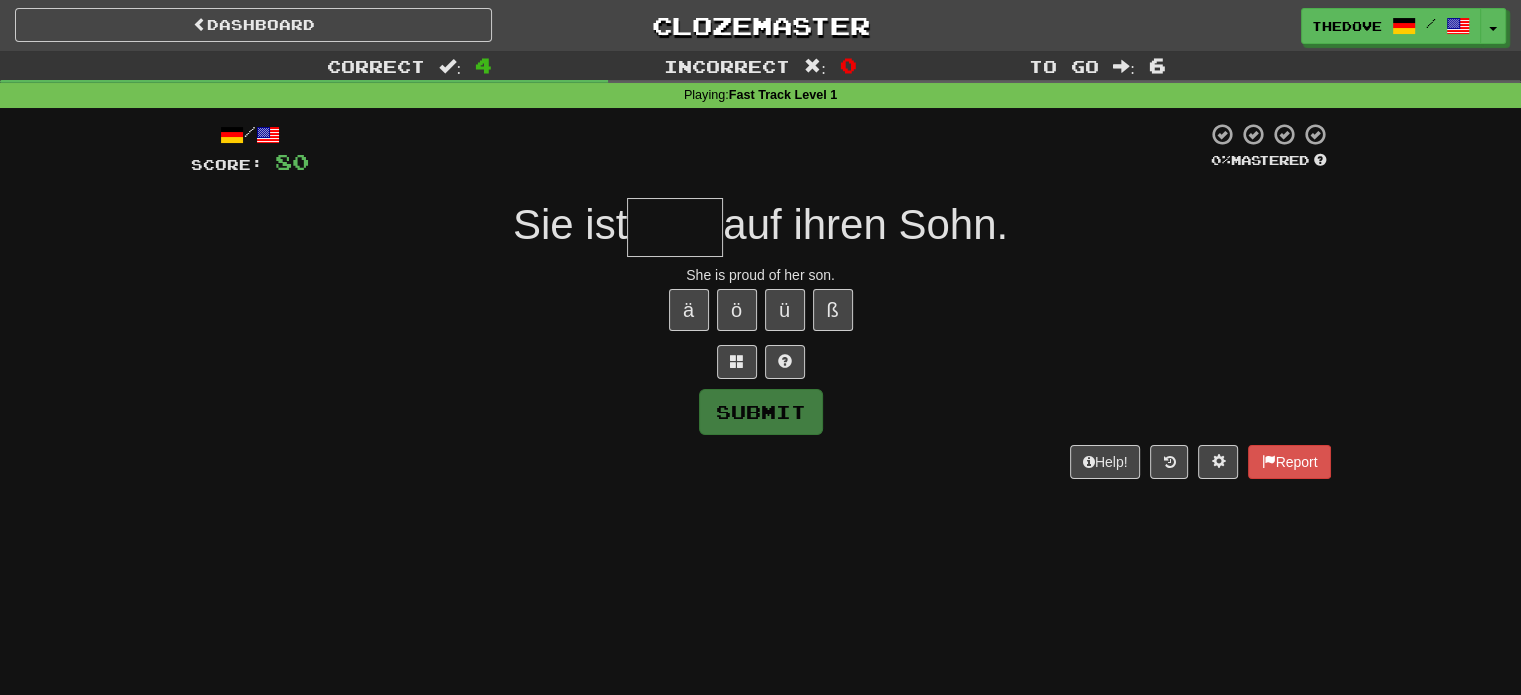 type on "*" 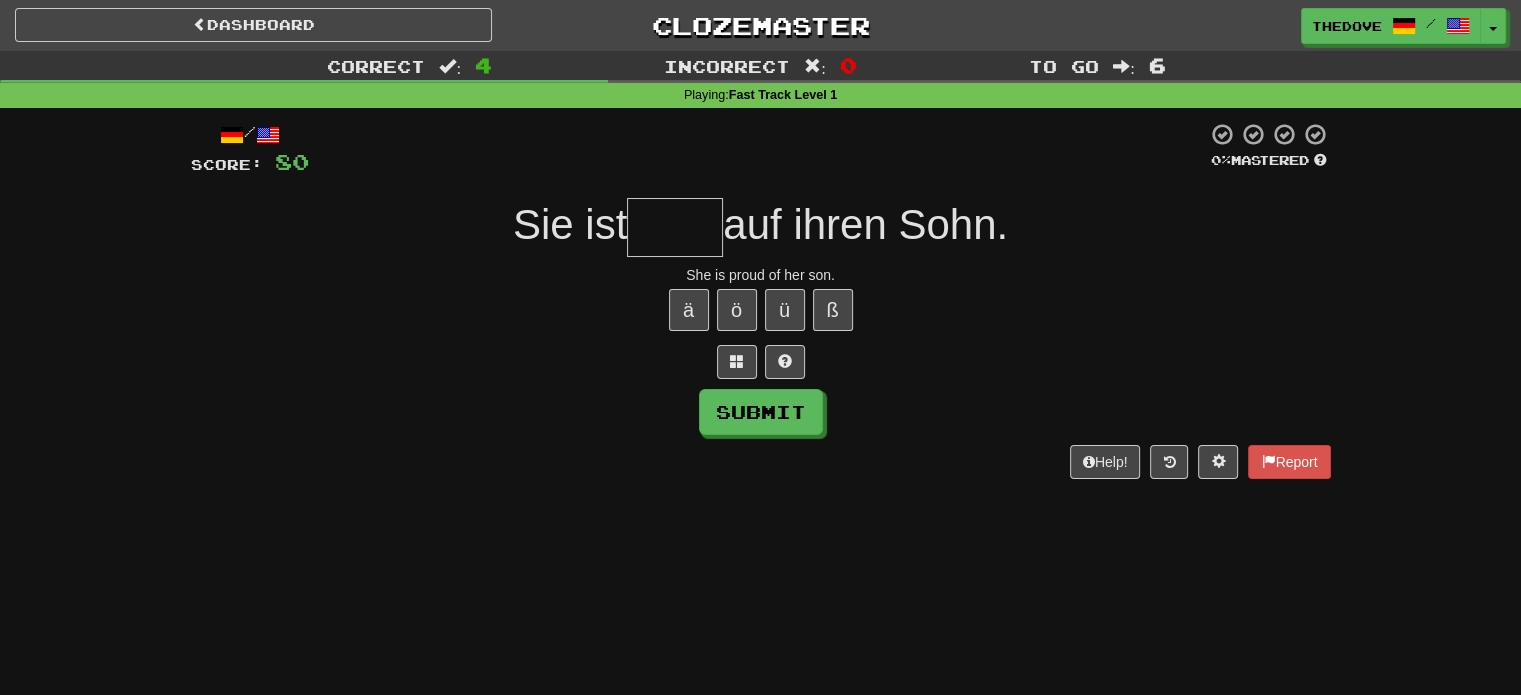 type on "*" 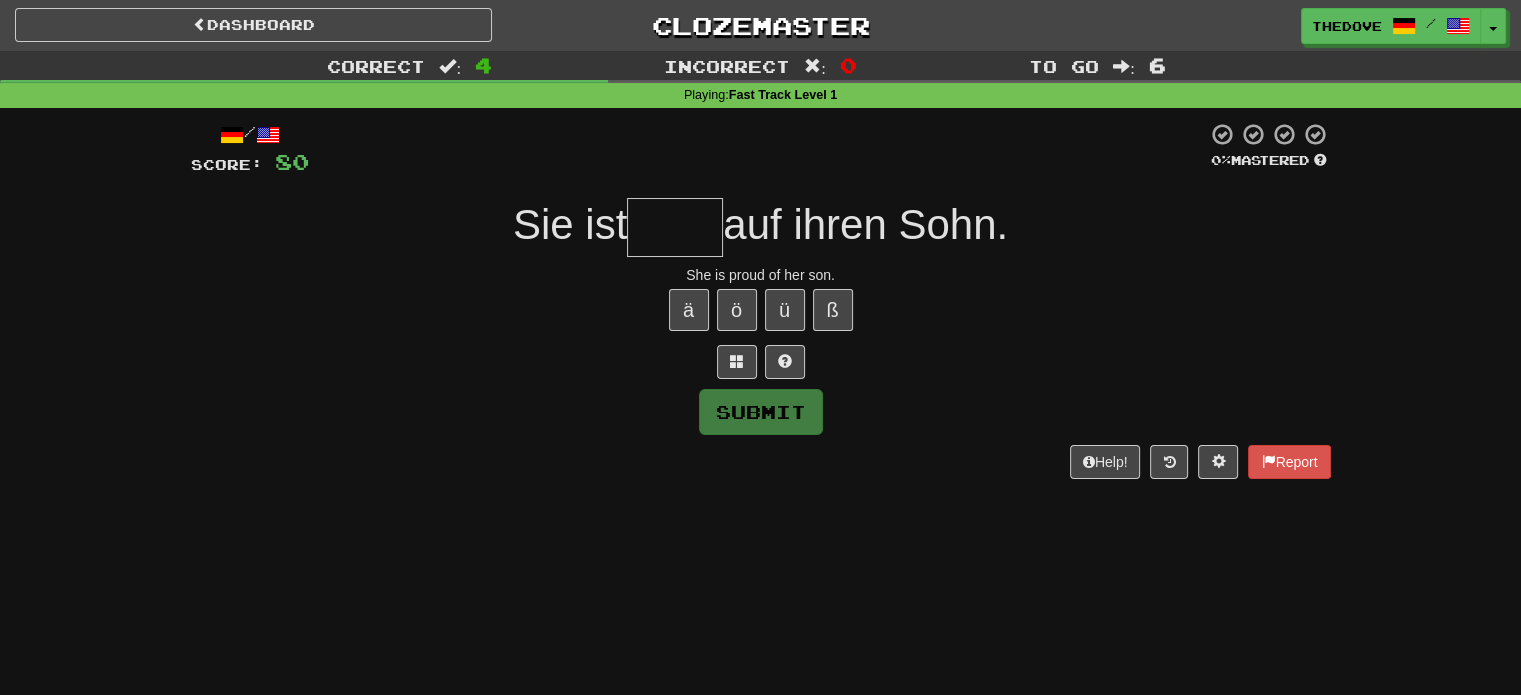 type on "*" 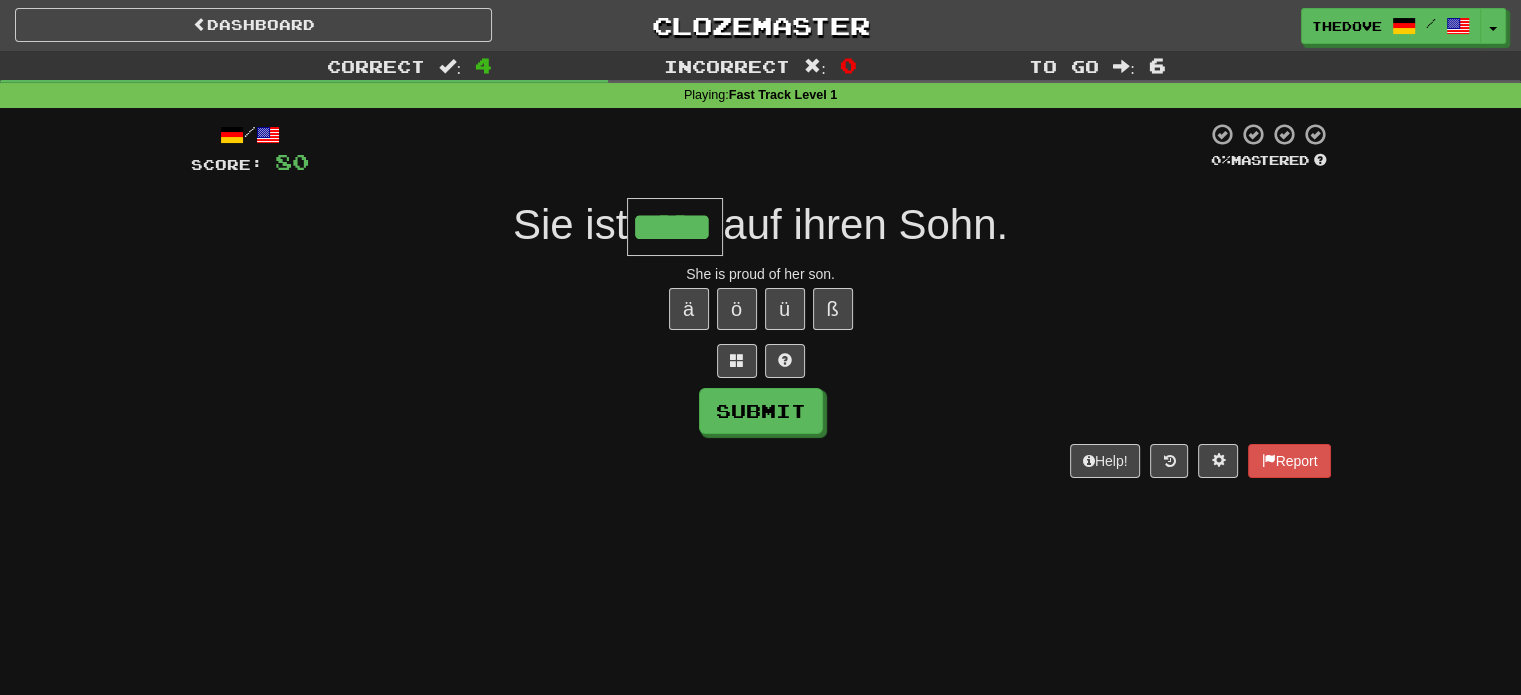 scroll, scrollTop: 0, scrollLeft: 0, axis: both 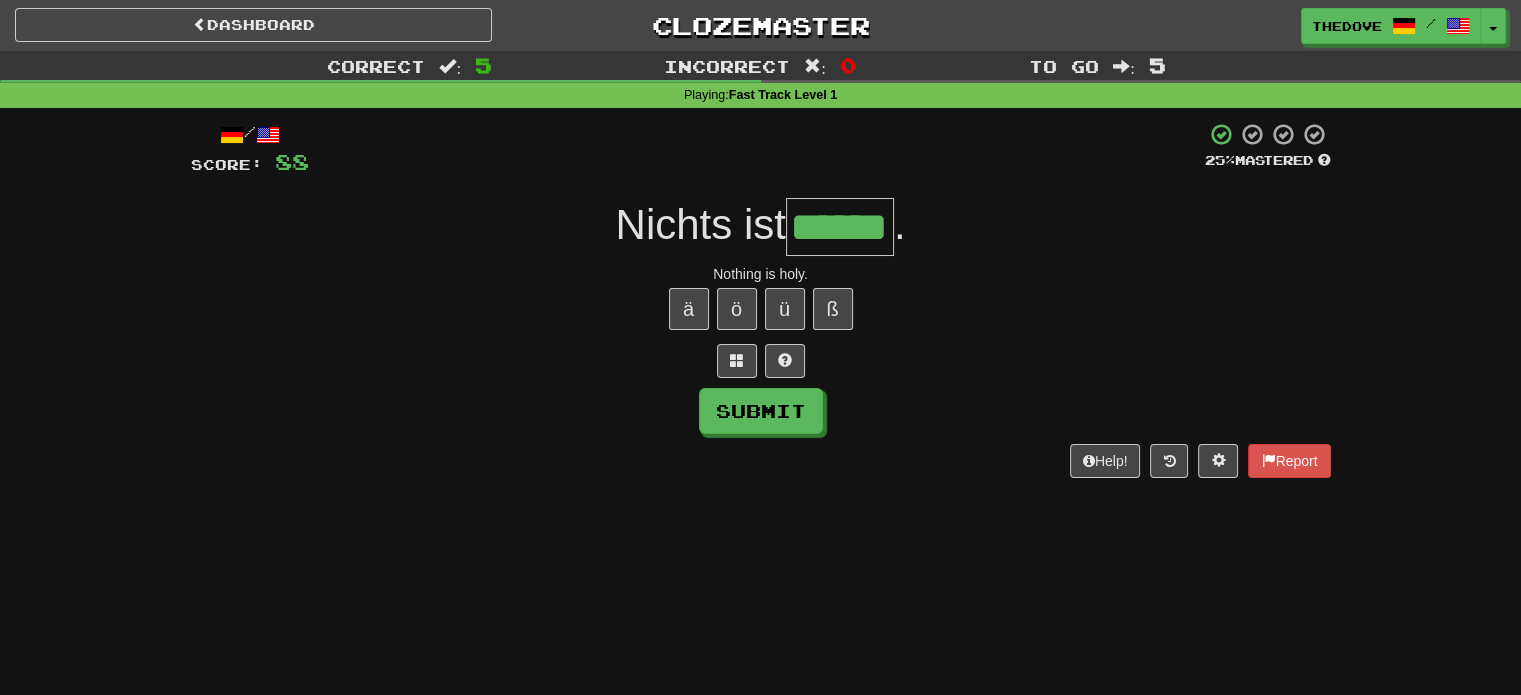 type on "******" 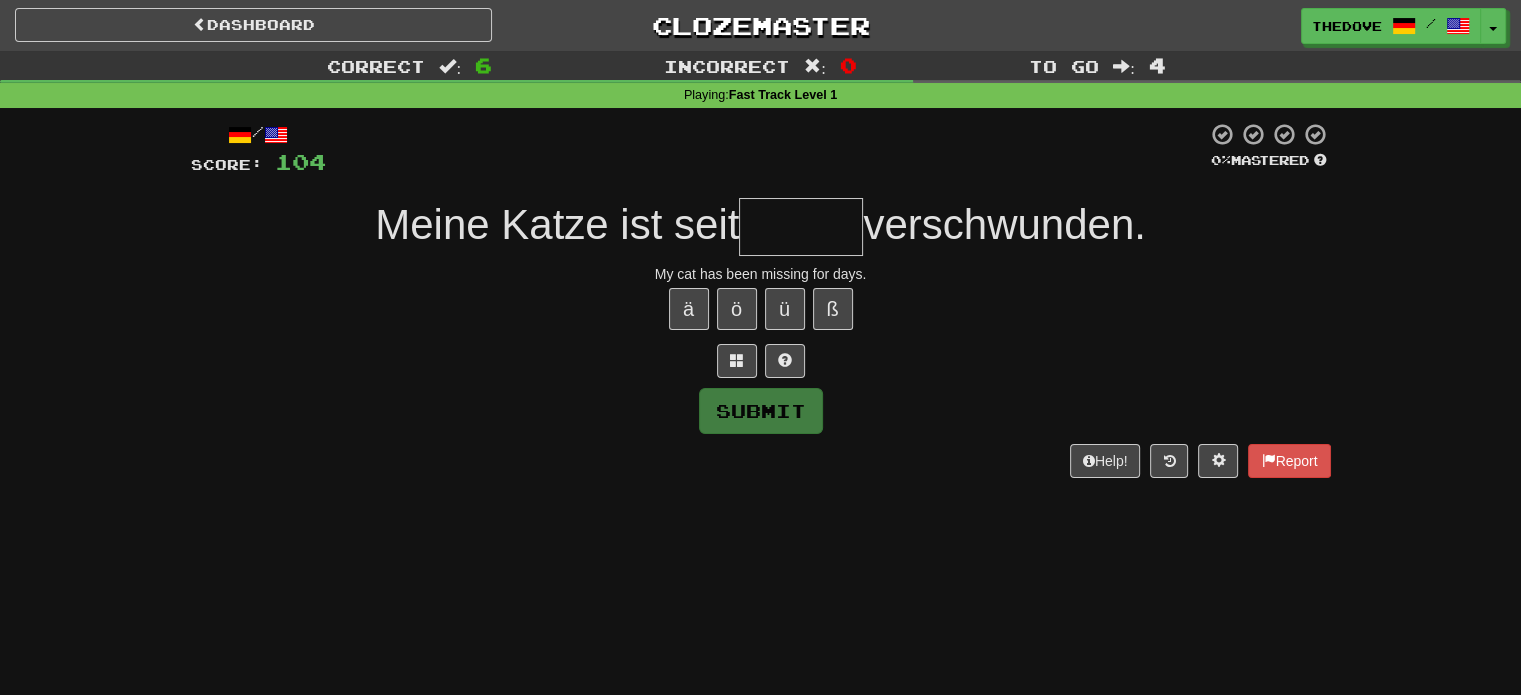 type on "*" 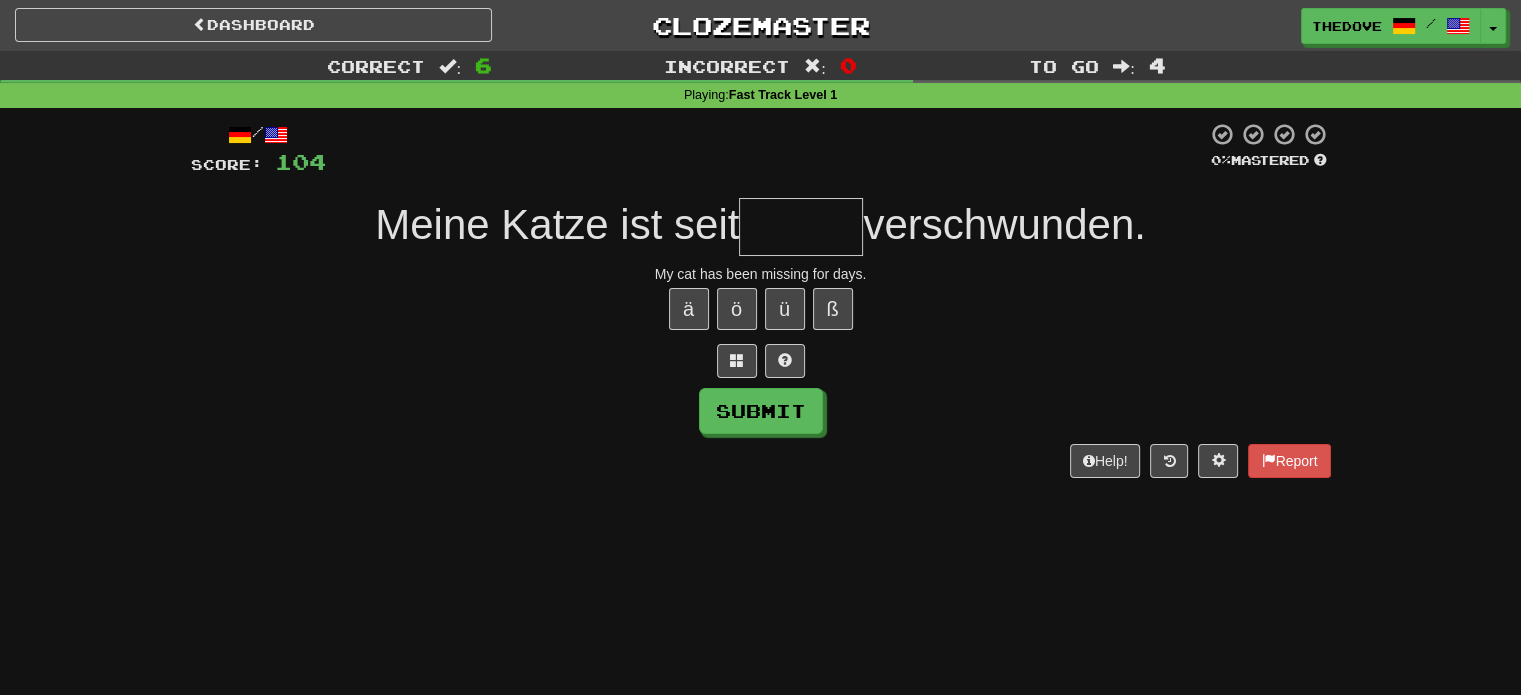 type on "*" 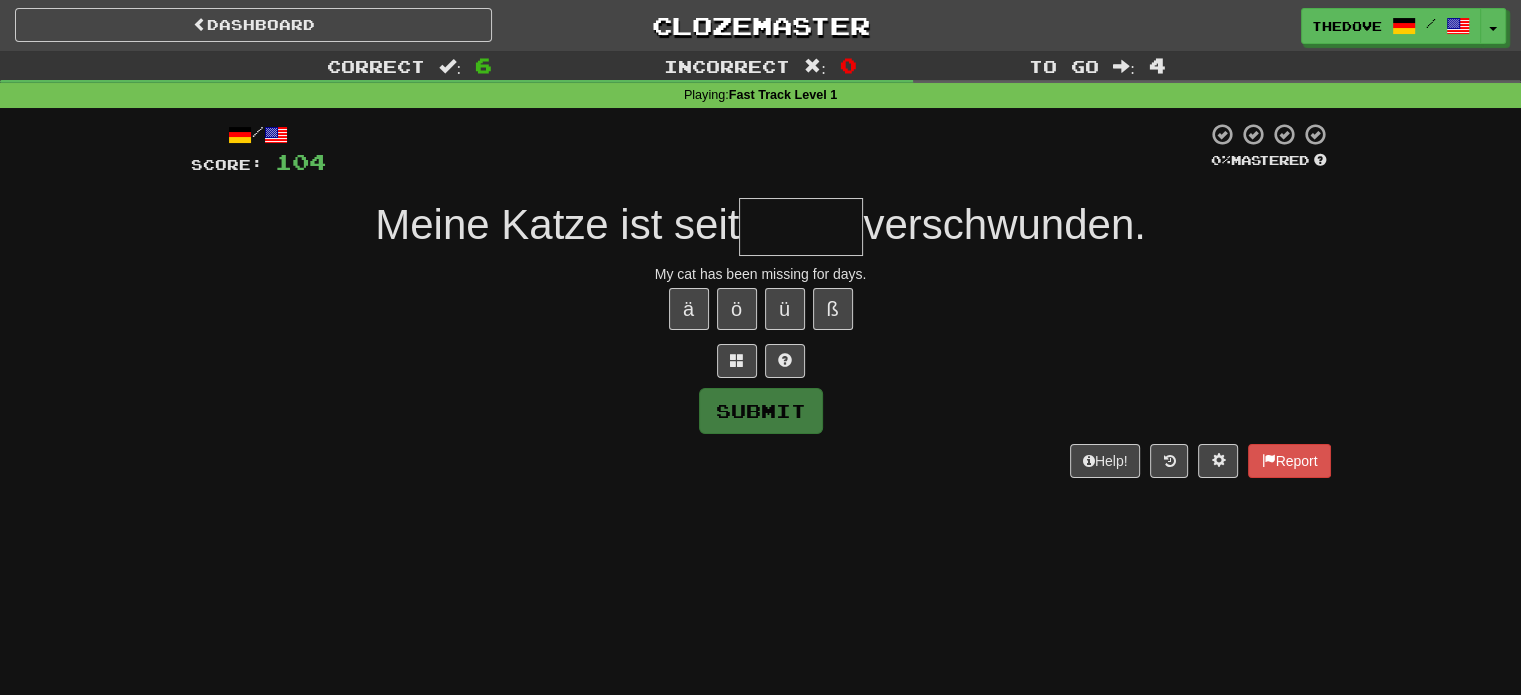 type on "*" 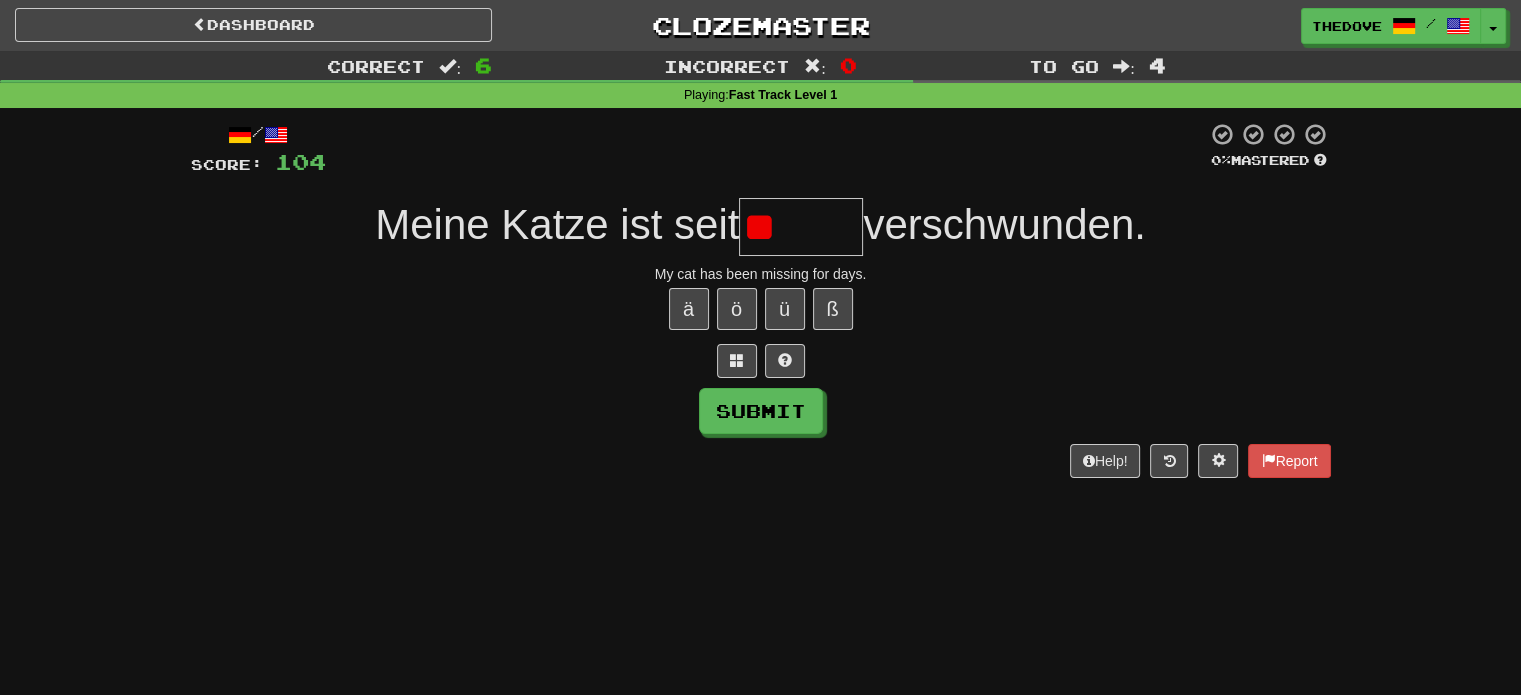 type on "*" 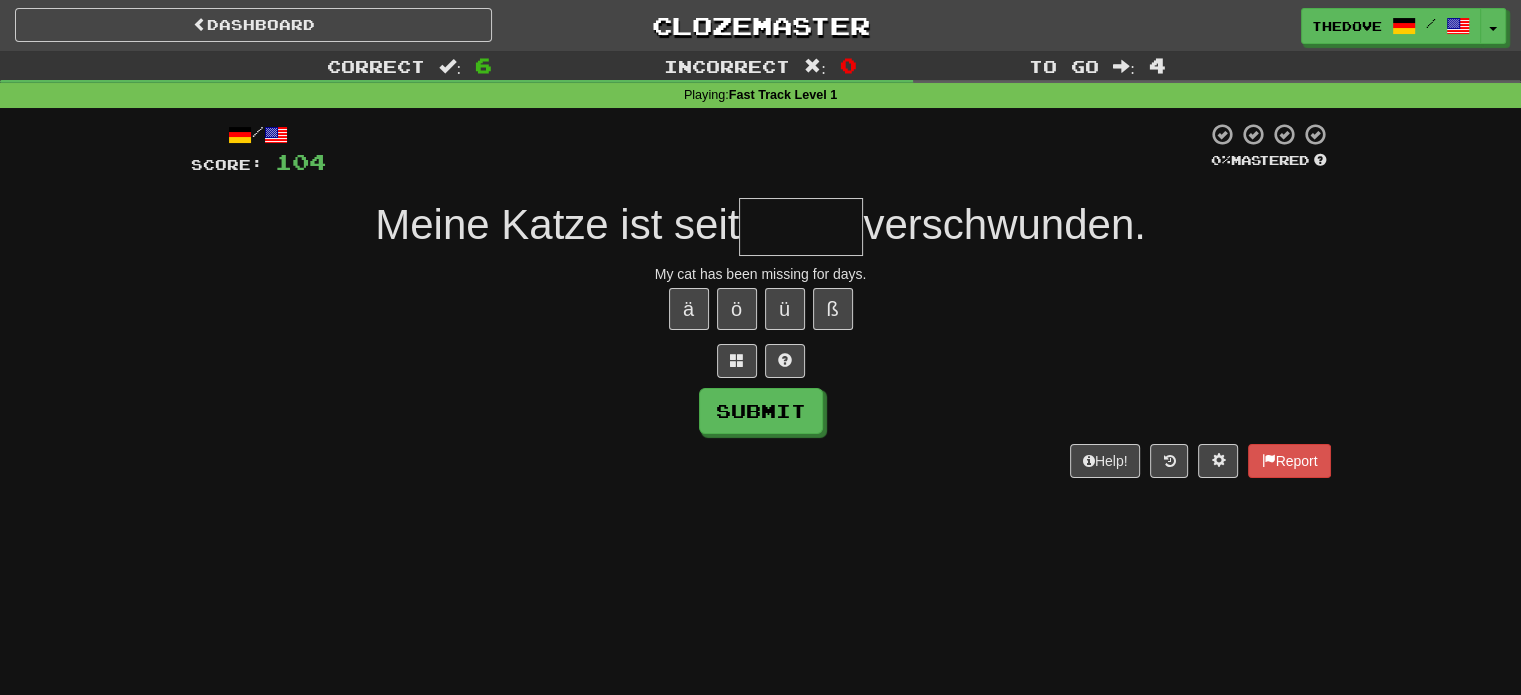 type on "*" 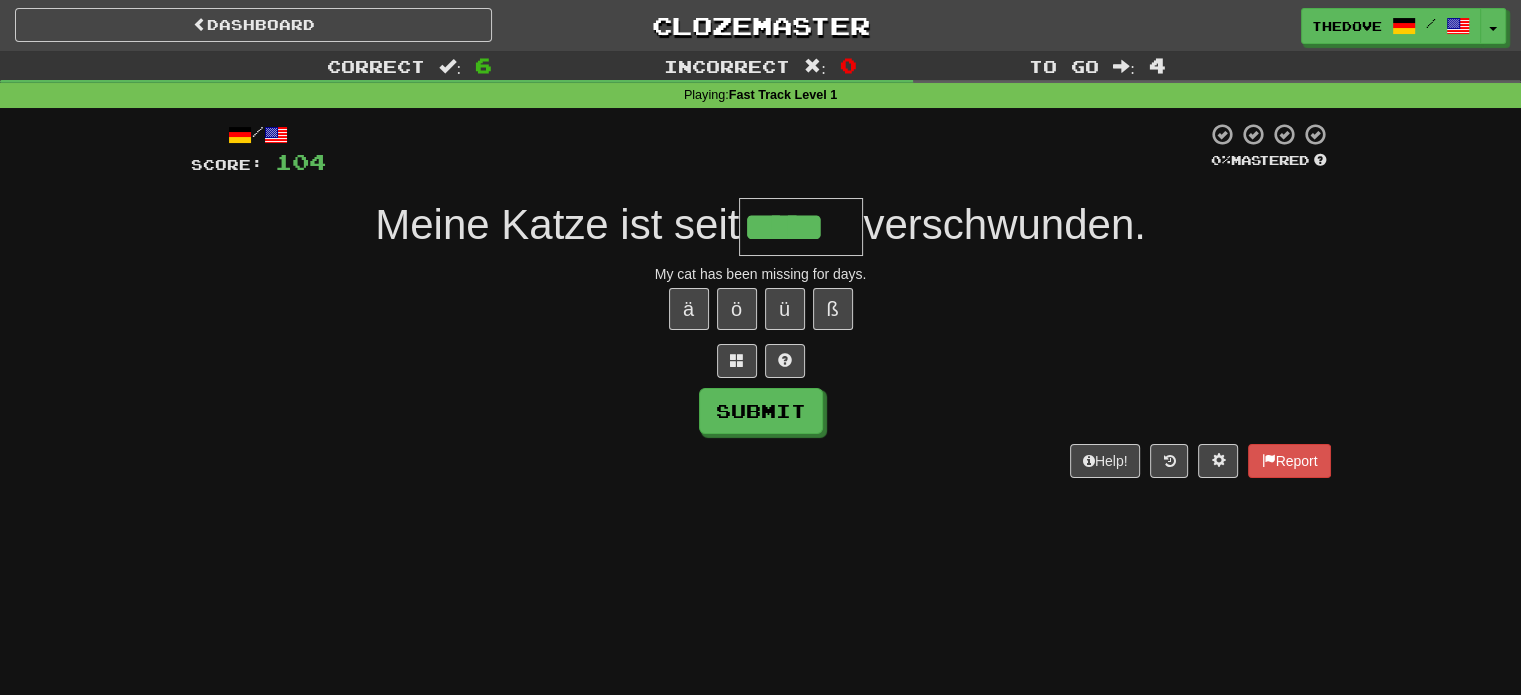 type on "*****" 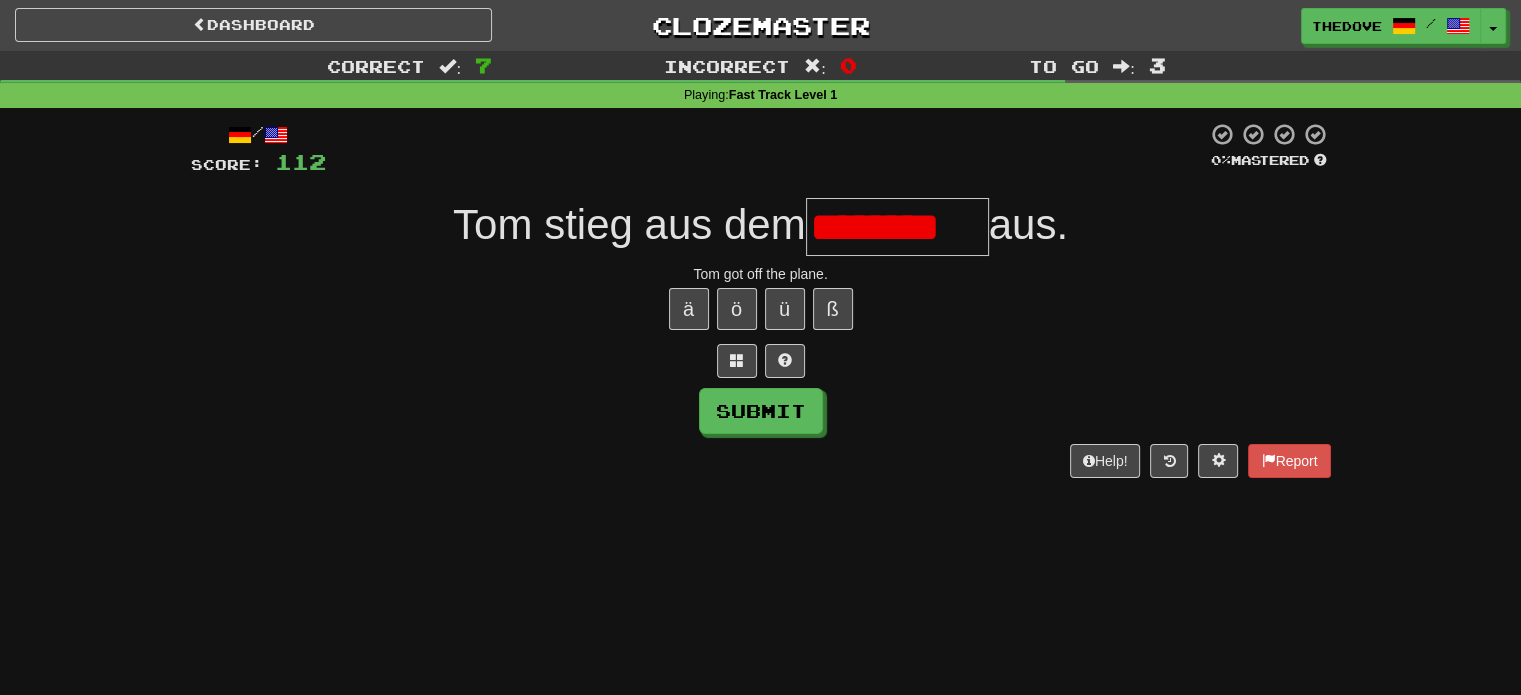 scroll, scrollTop: 0, scrollLeft: 0, axis: both 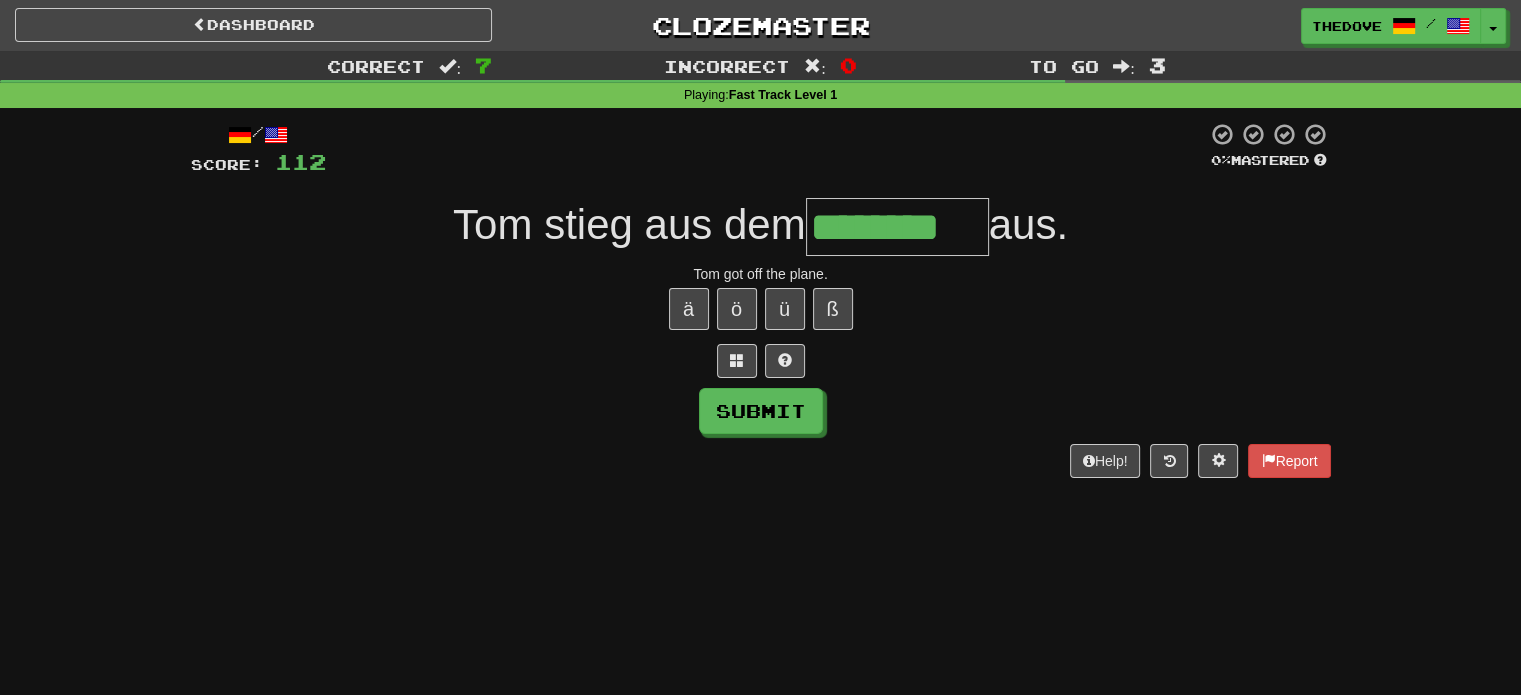 type on "********" 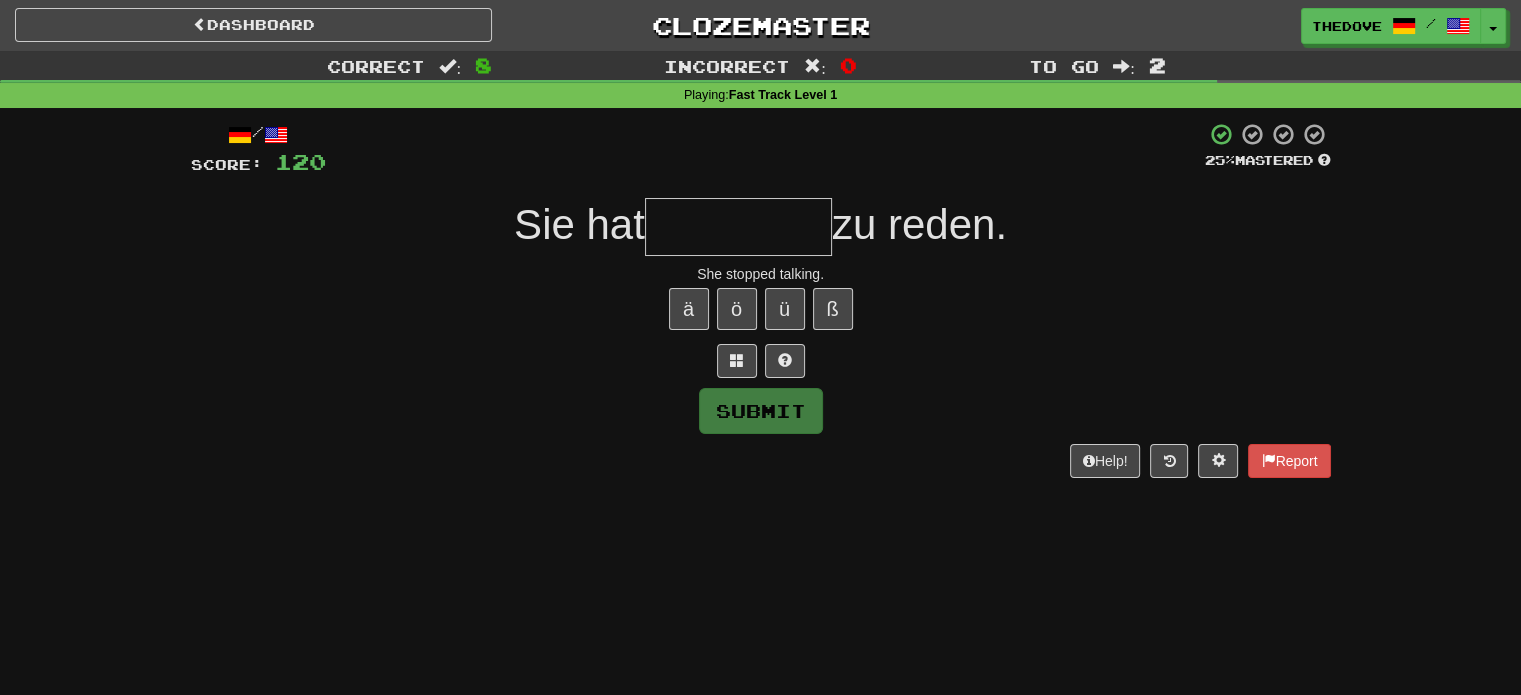 type on "*" 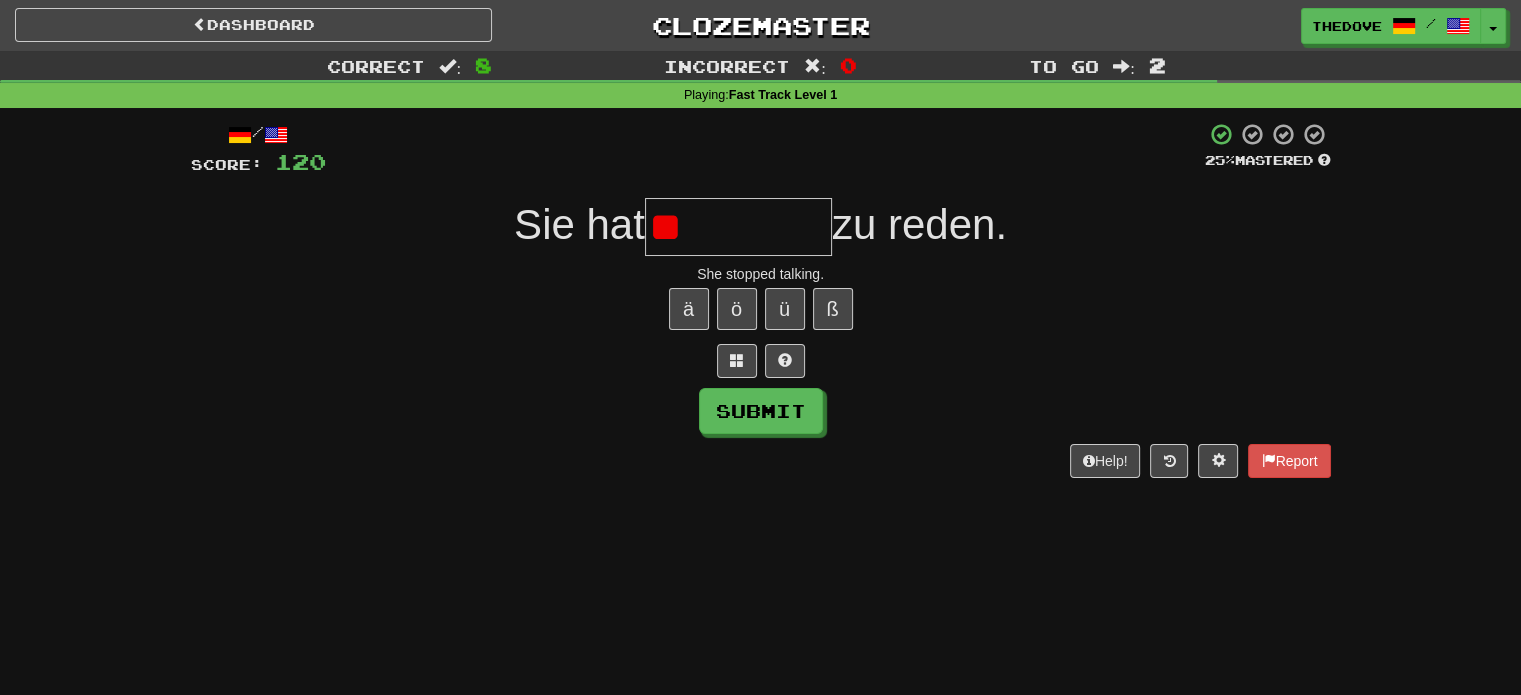 type on "*" 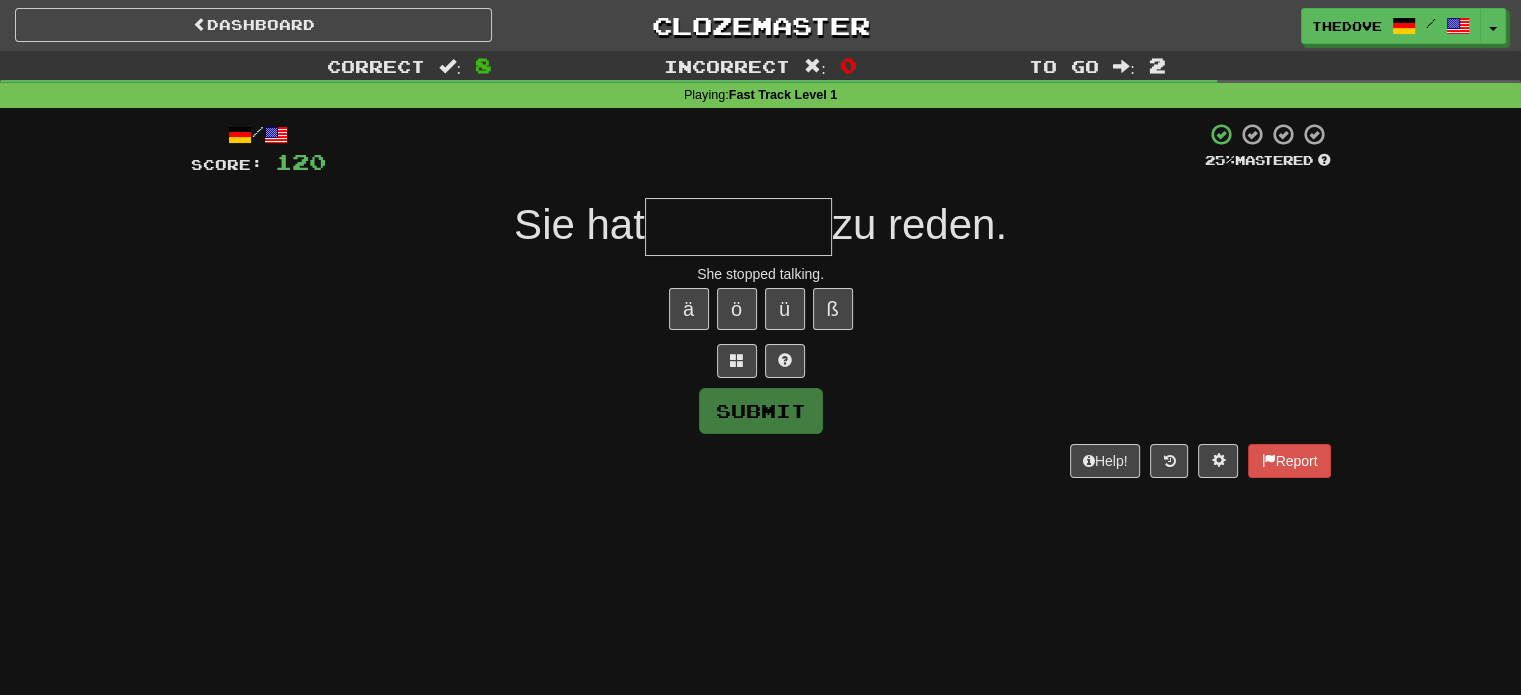 type on "*" 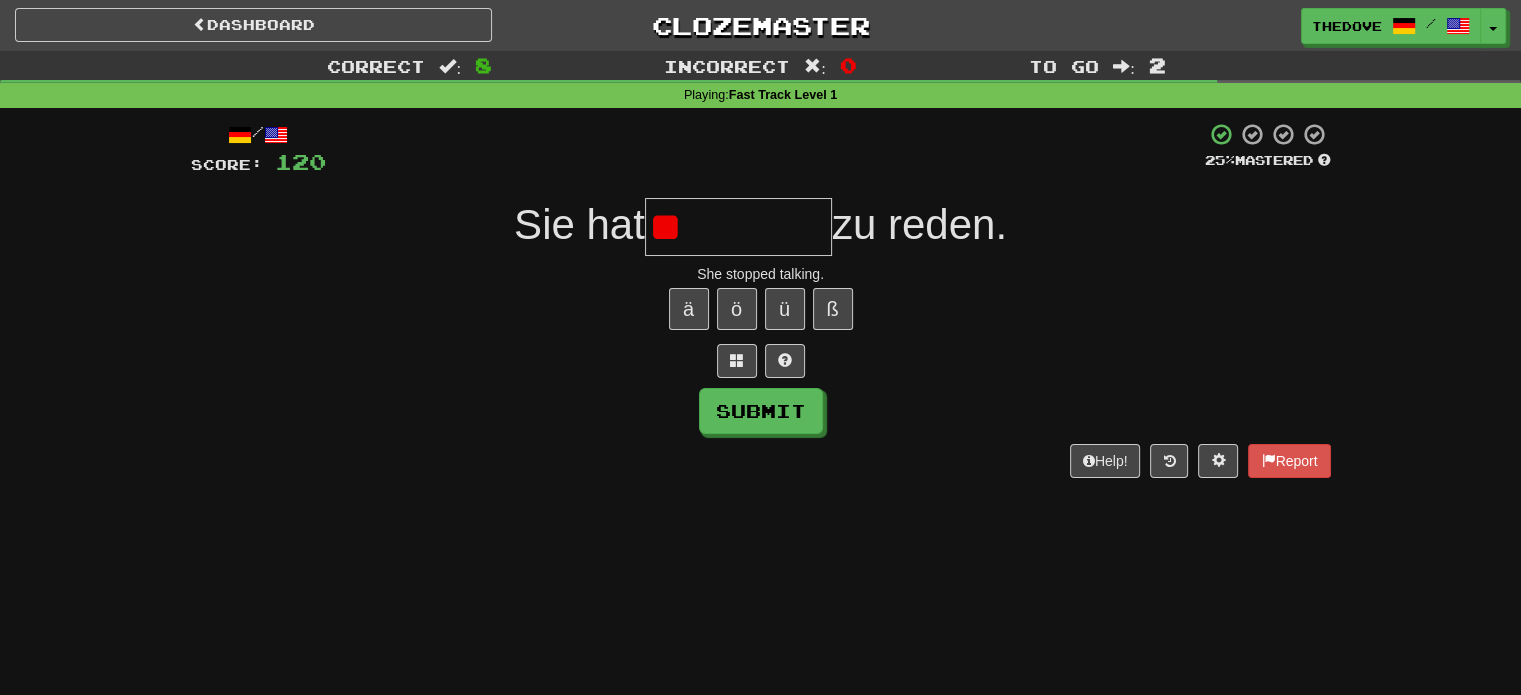 type on "*" 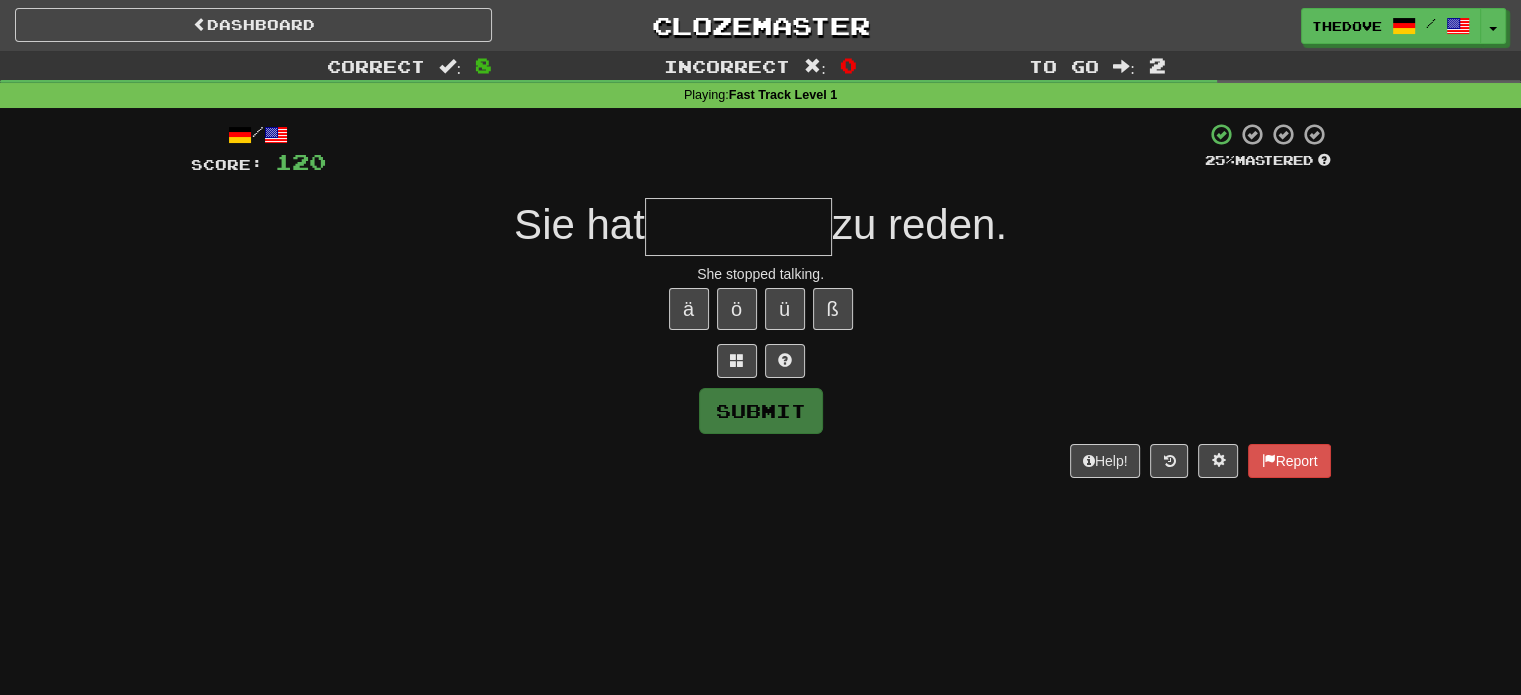 type on "*" 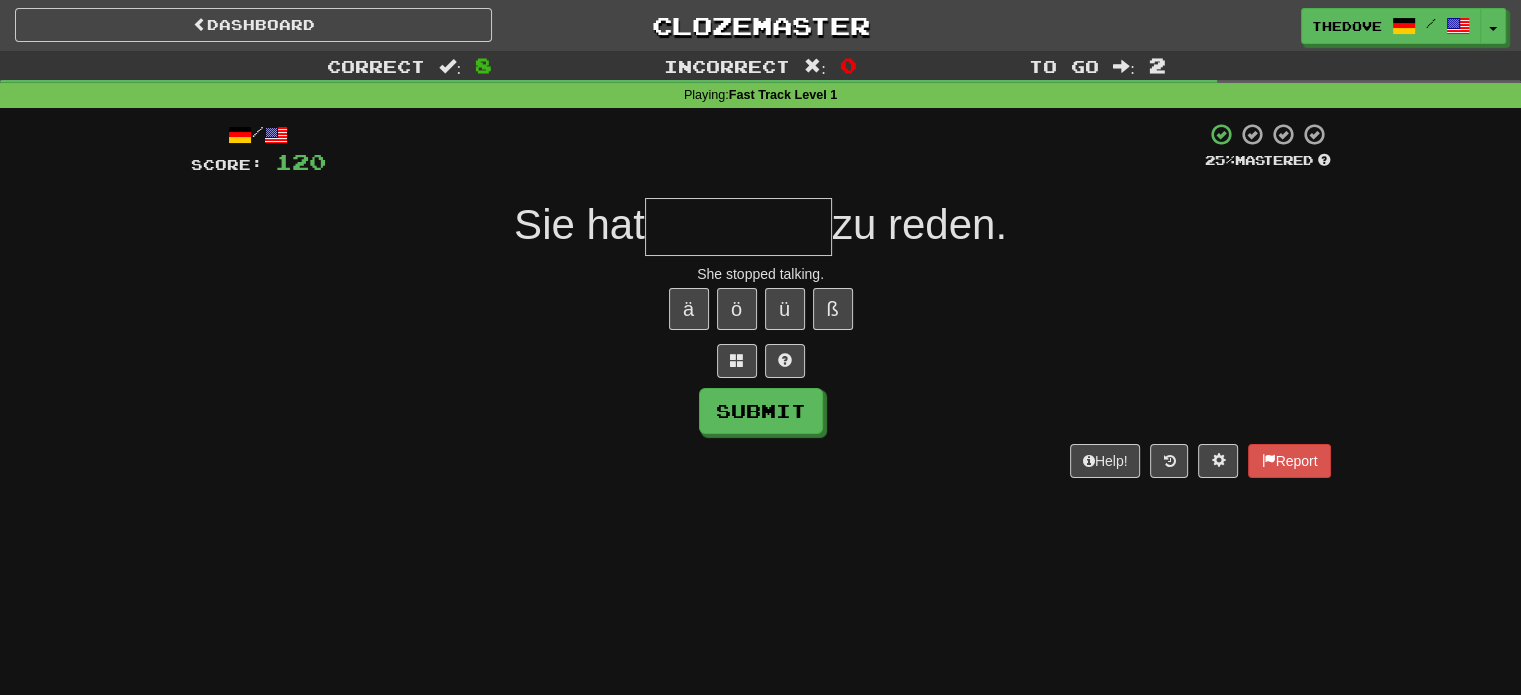 type on "*" 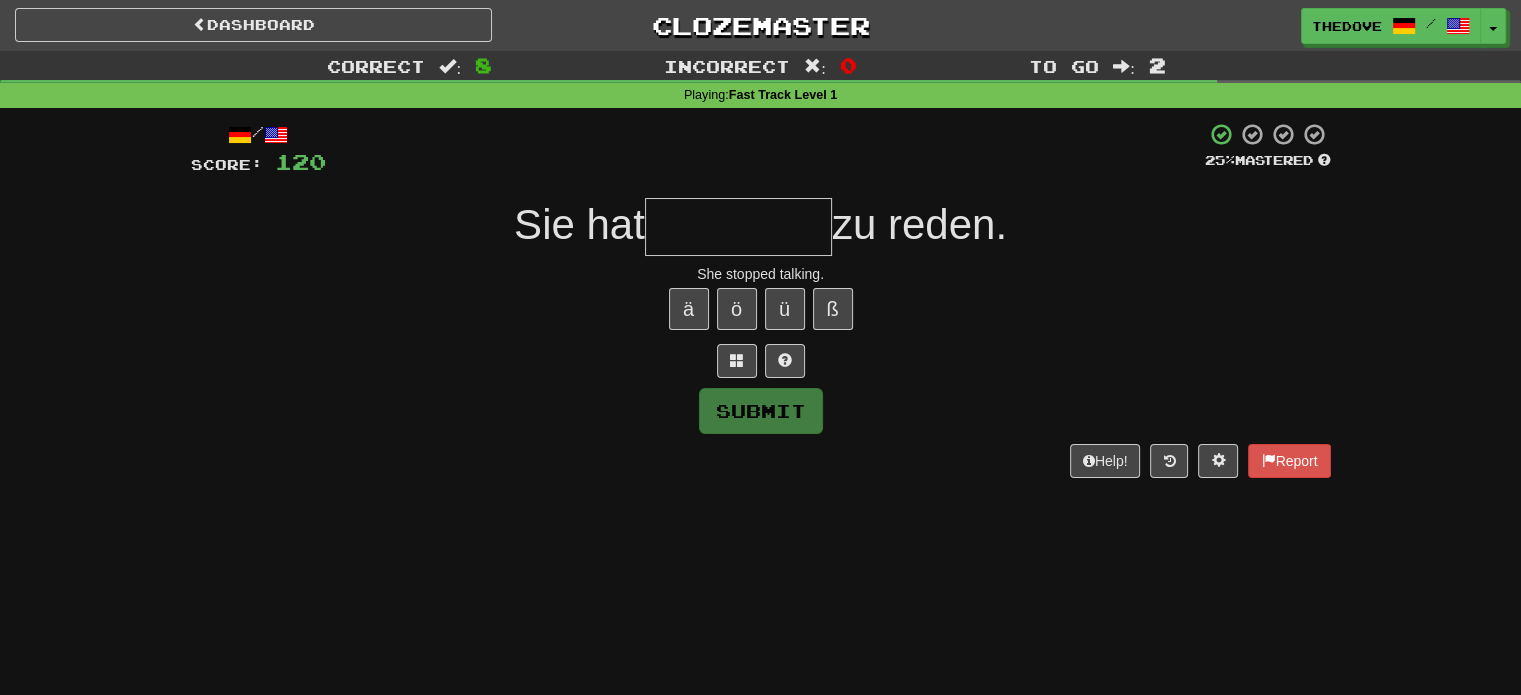 type on "*" 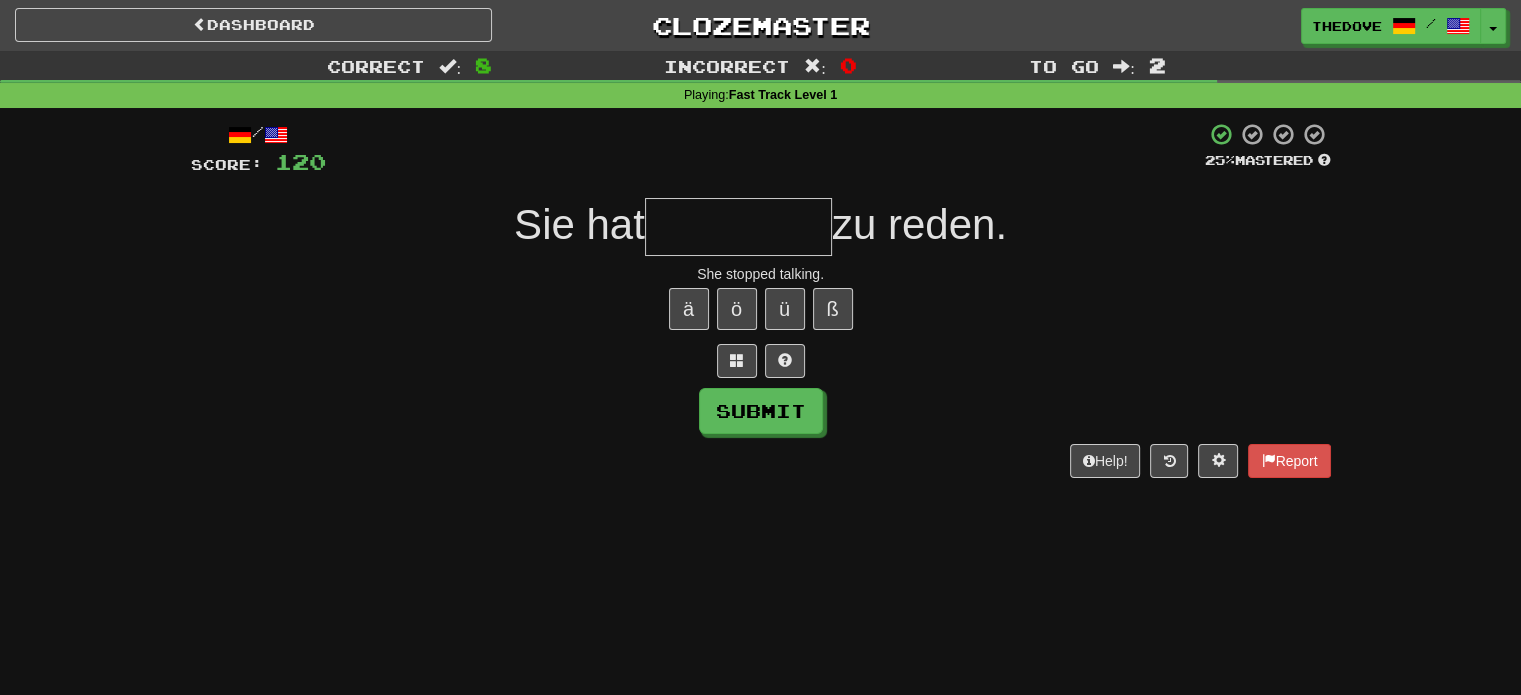 type on "*" 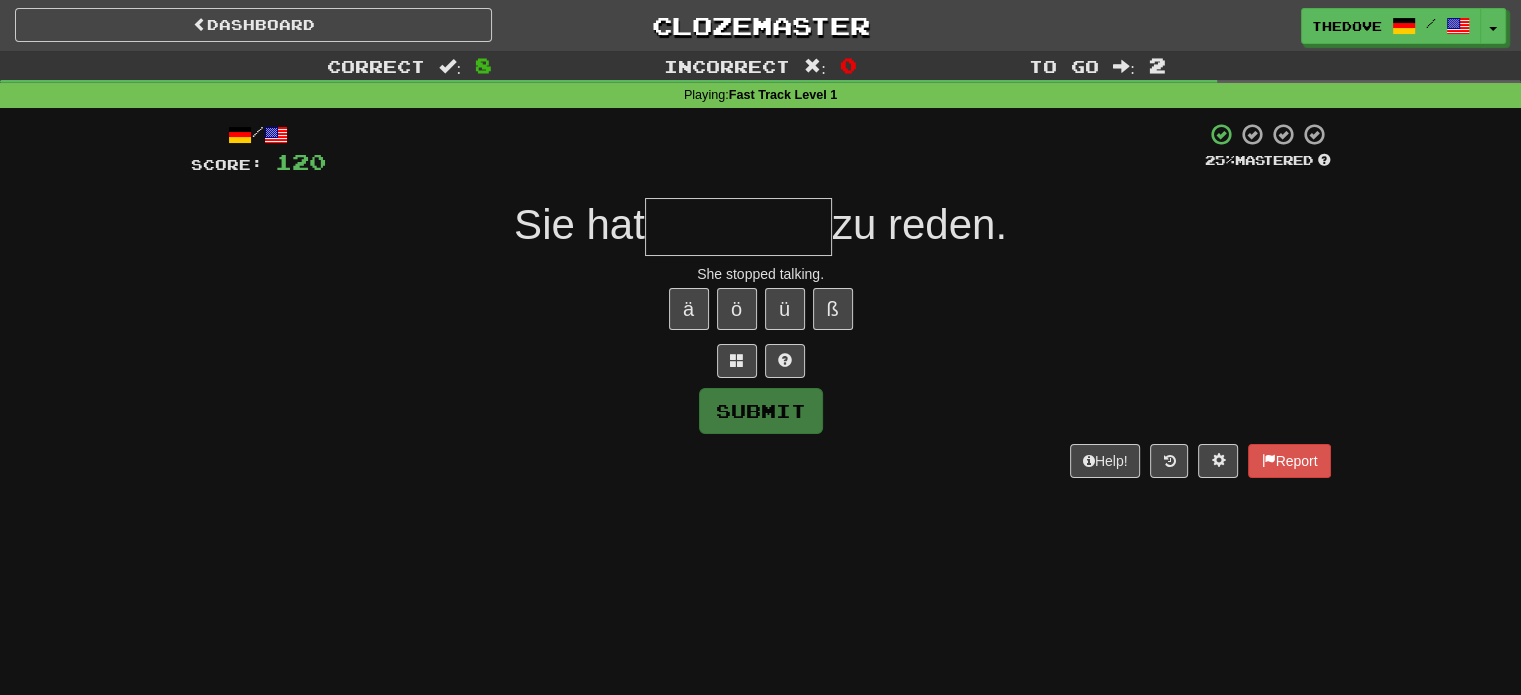 type on "*" 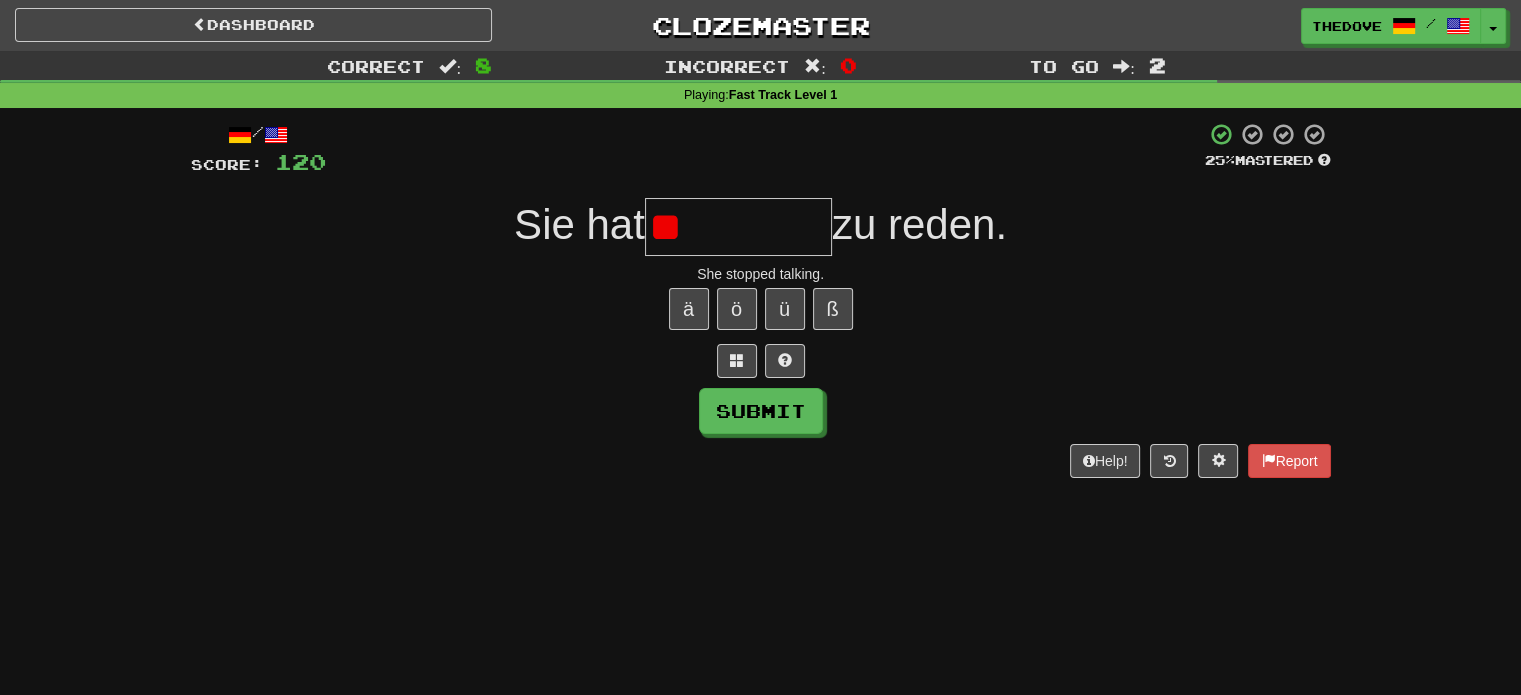 type on "*" 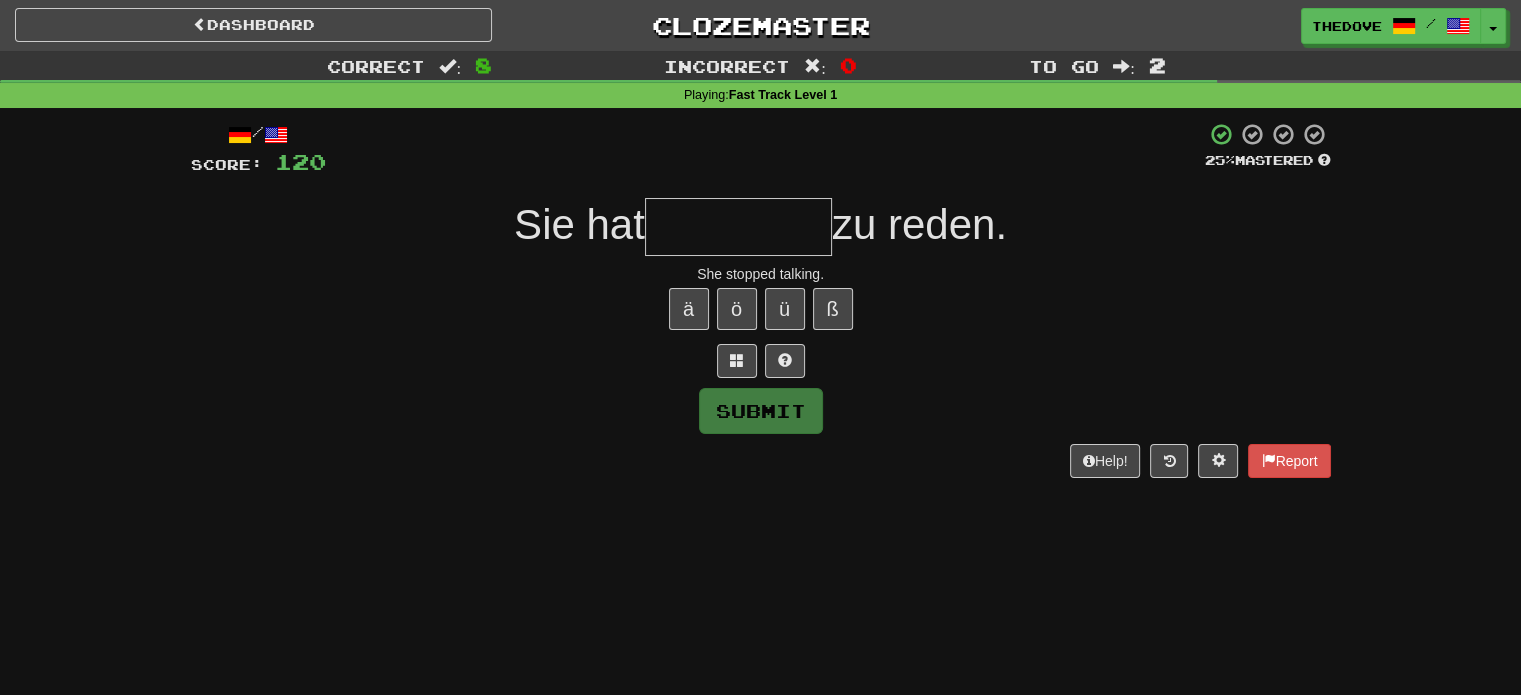 type on "*" 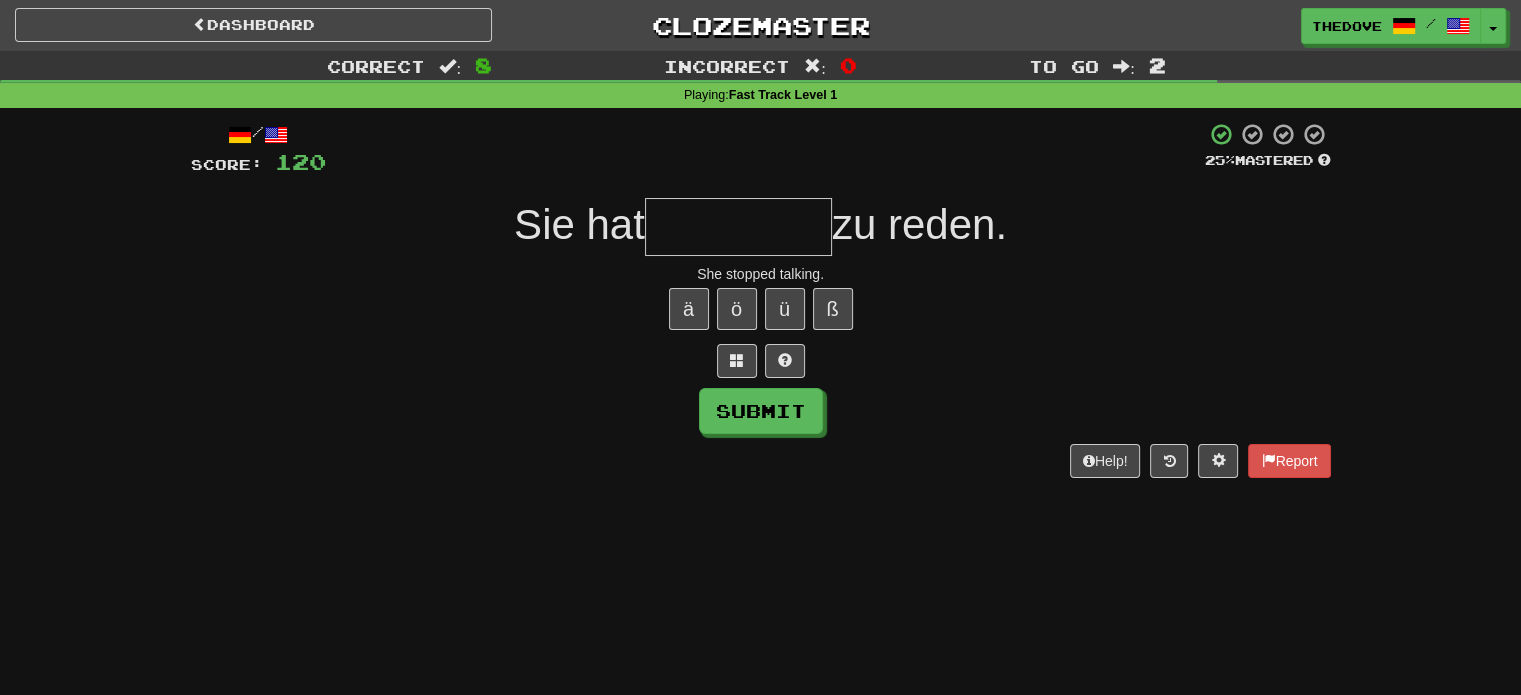 type on "*" 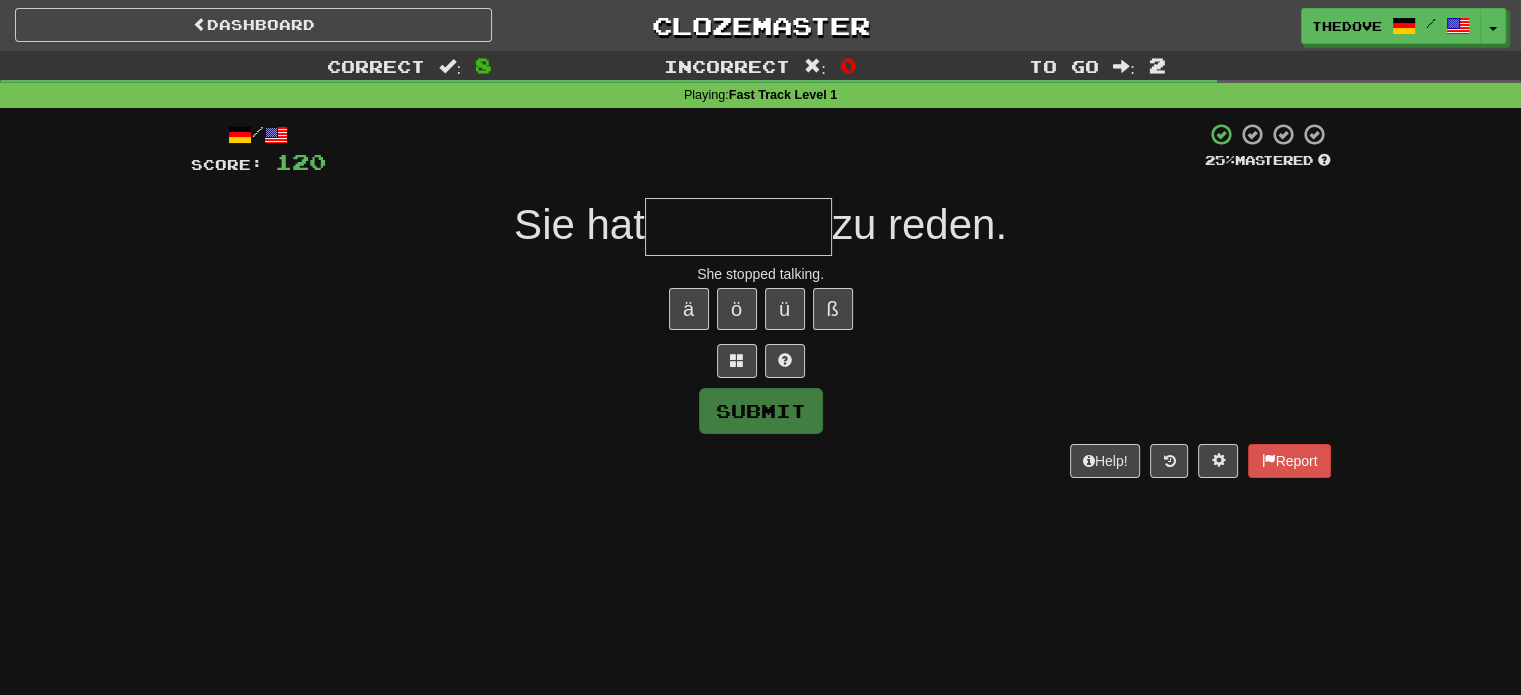 type on "*" 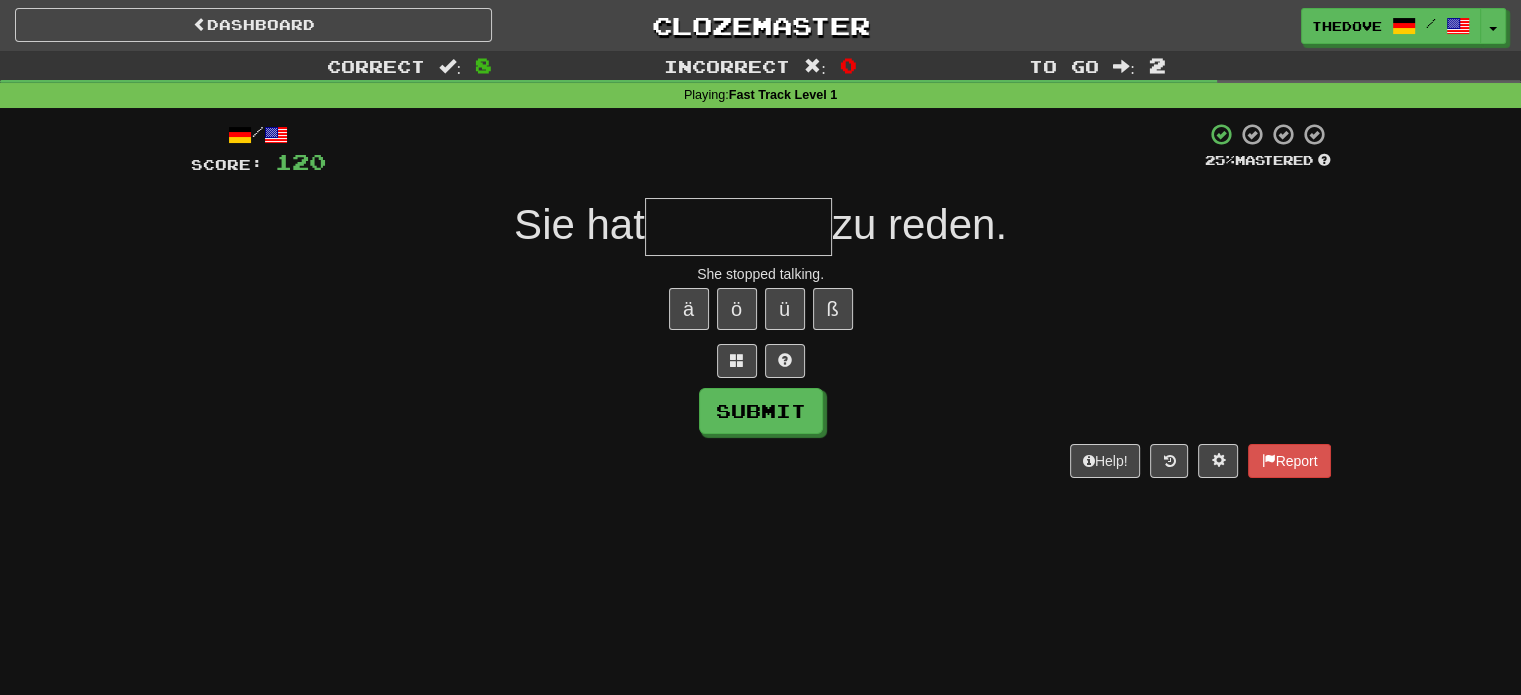 type on "*" 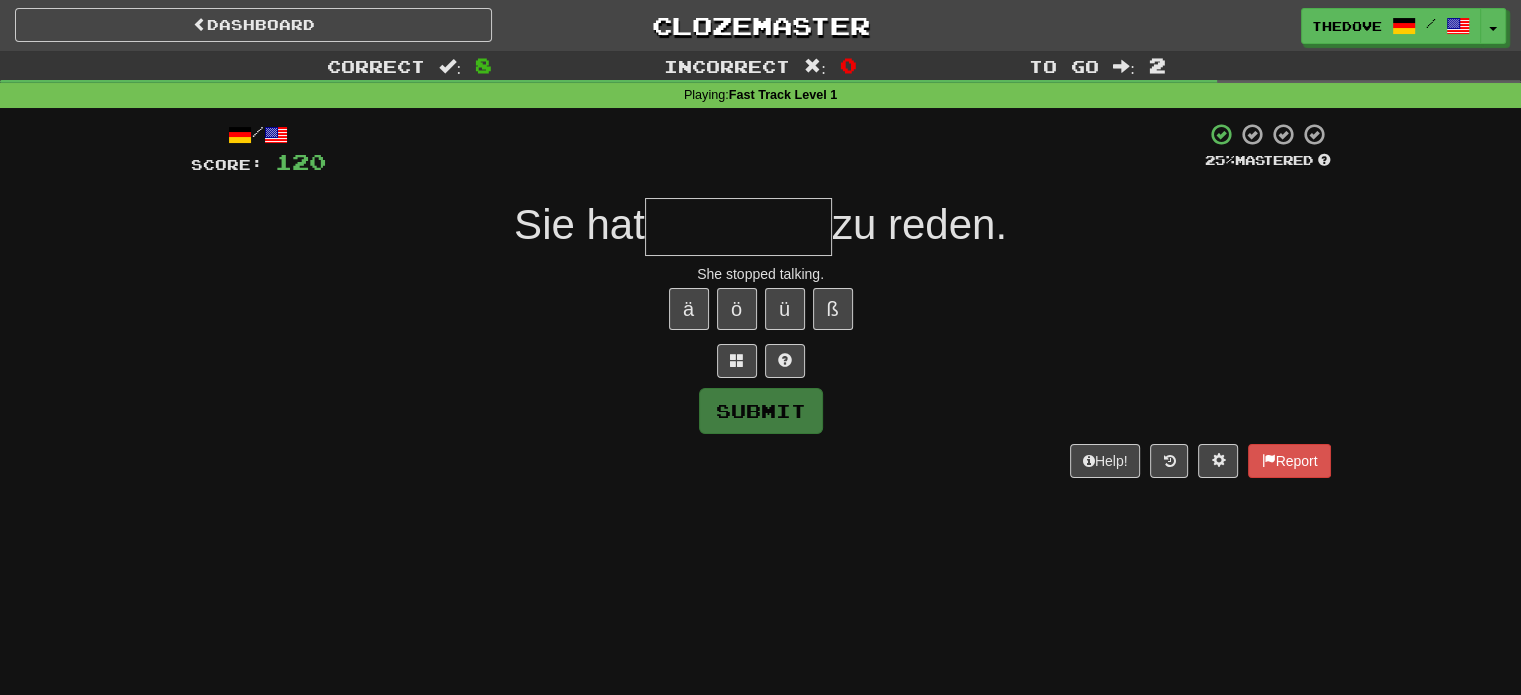 type on "*" 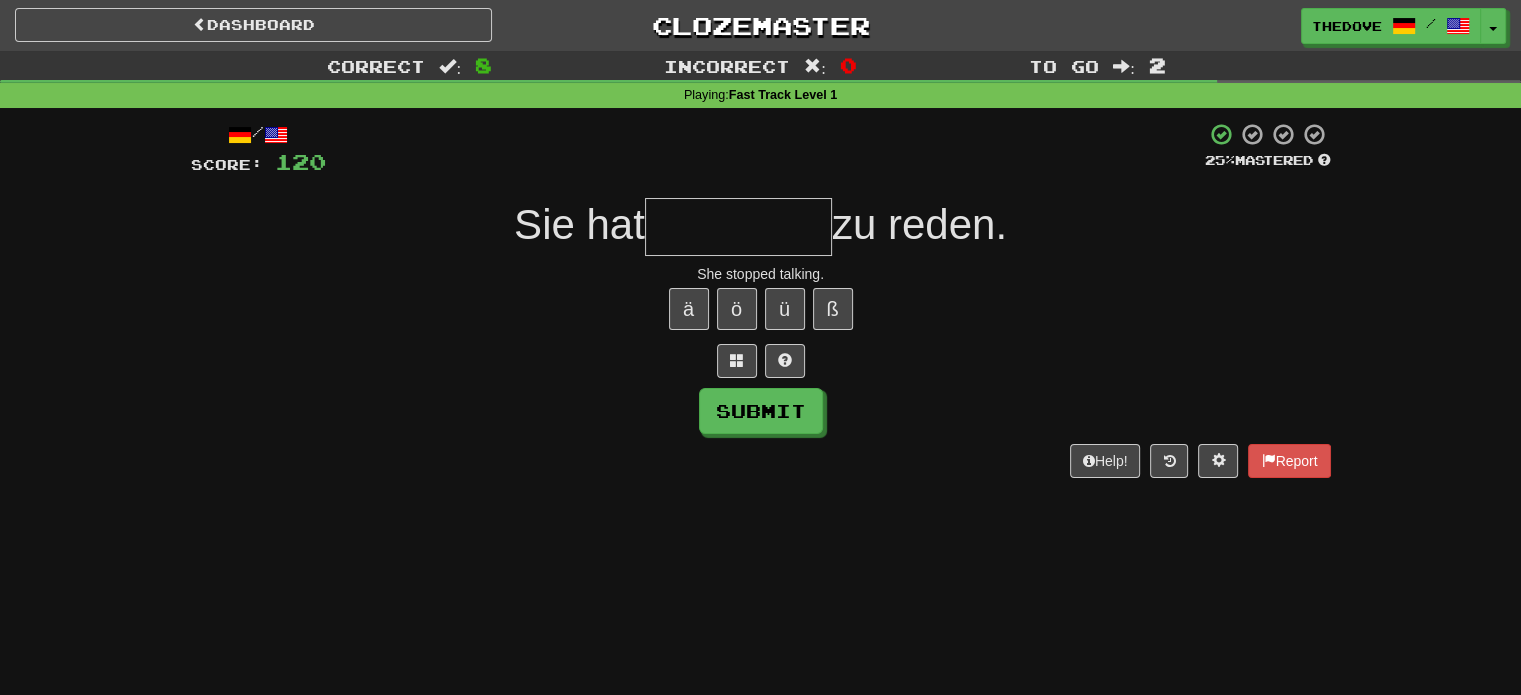 type on "*" 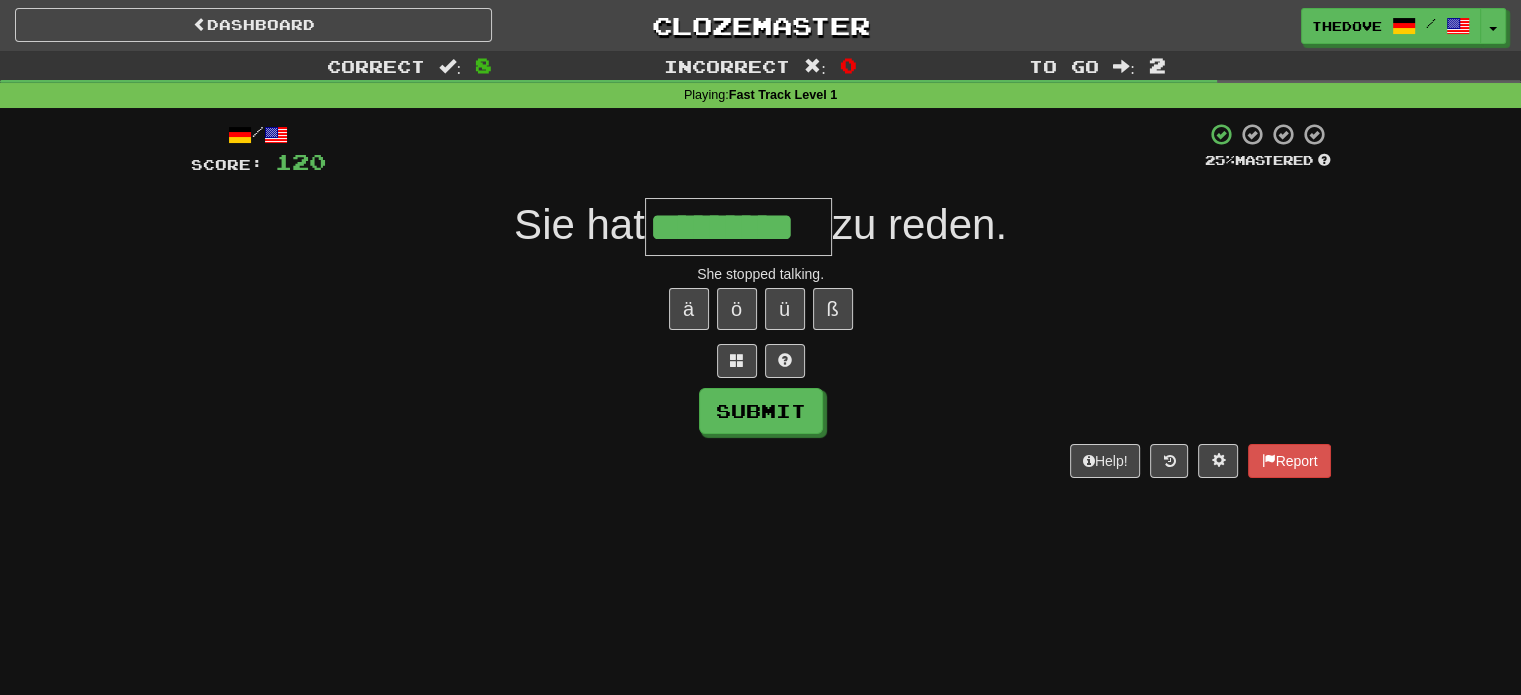 type on "*********" 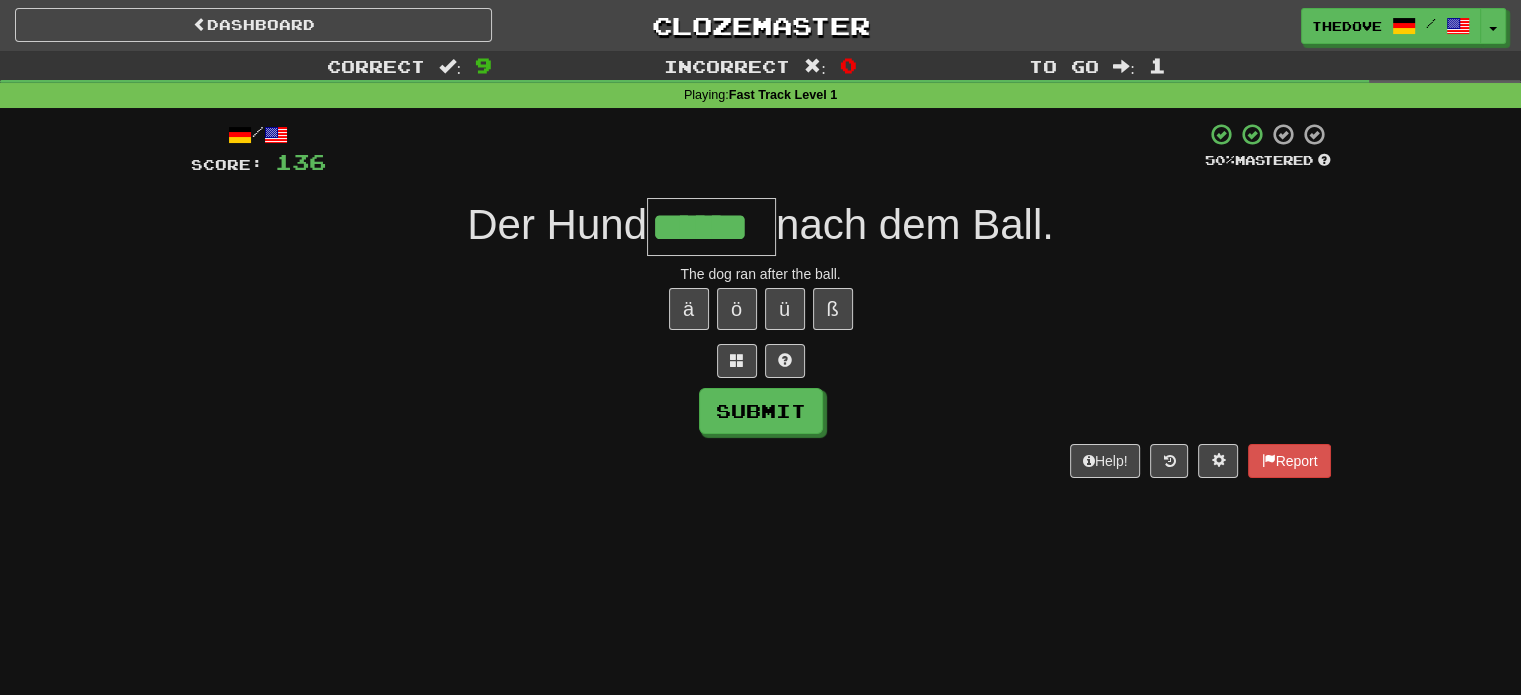 type on "******" 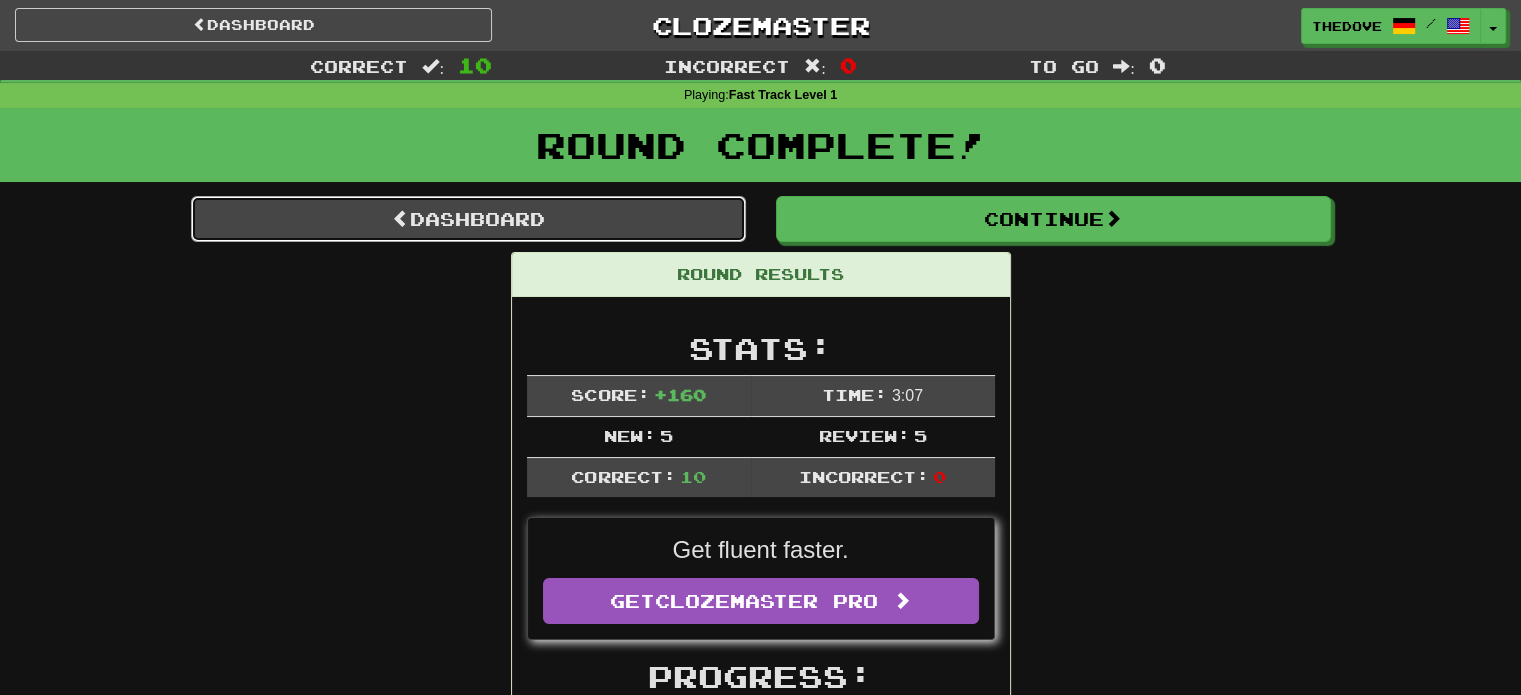 click on "Dashboard" at bounding box center [468, 219] 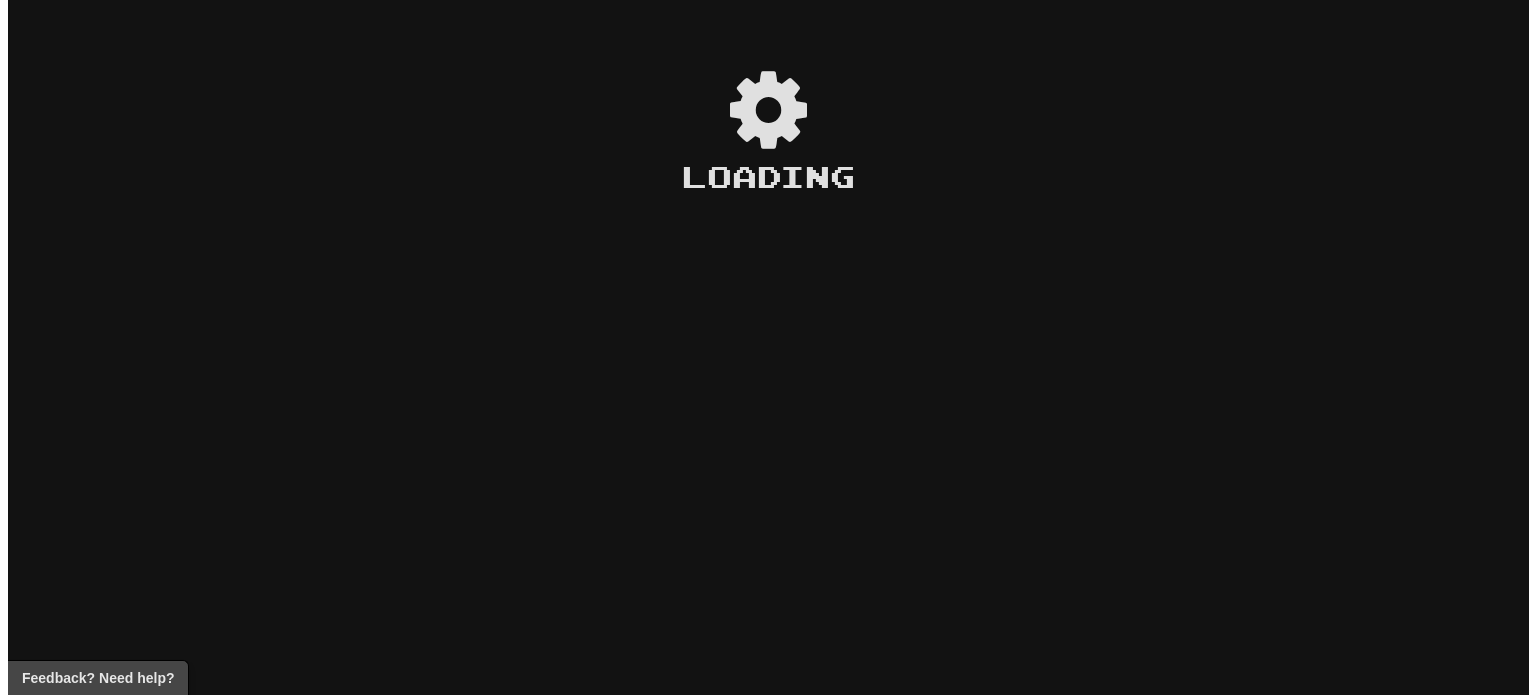 scroll, scrollTop: 0, scrollLeft: 0, axis: both 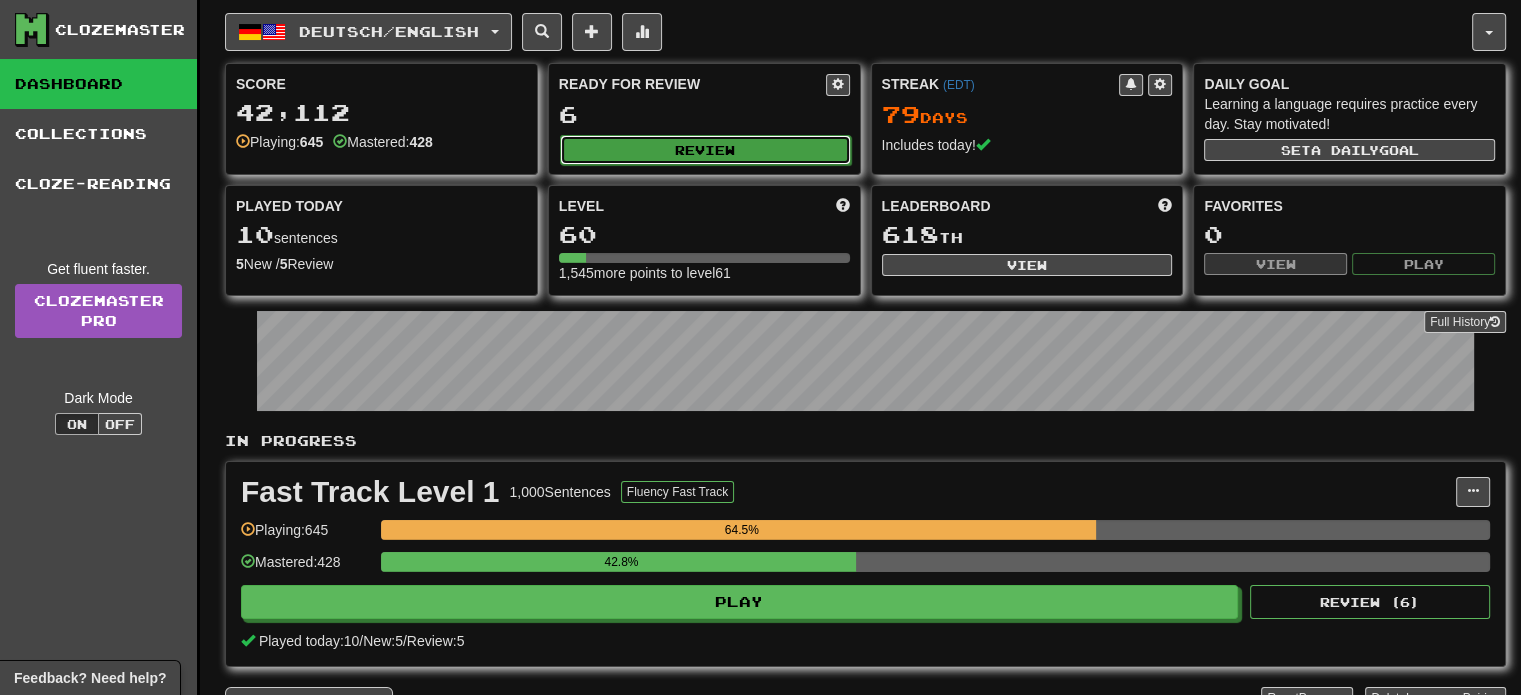 click on "Review" at bounding box center [705, 150] 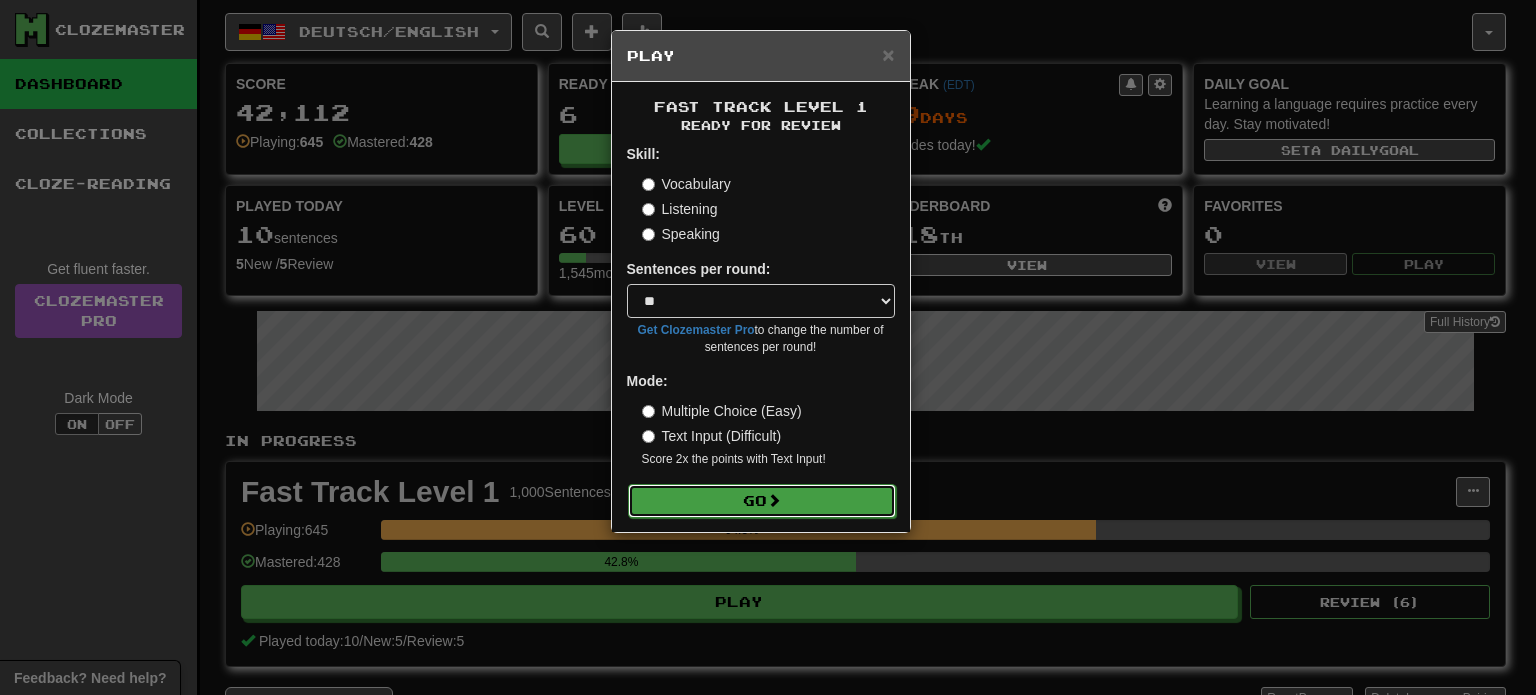 click on "Go" at bounding box center [762, 501] 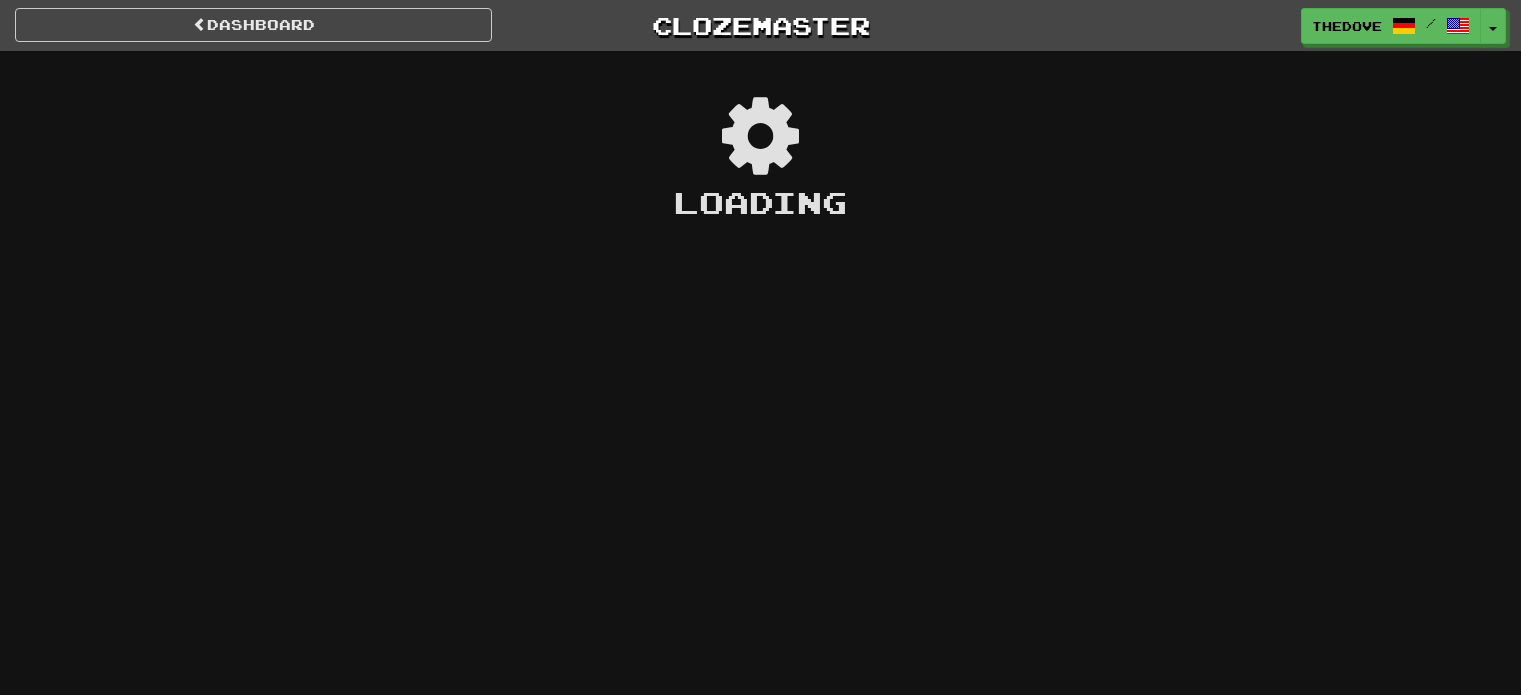 scroll, scrollTop: 0, scrollLeft: 0, axis: both 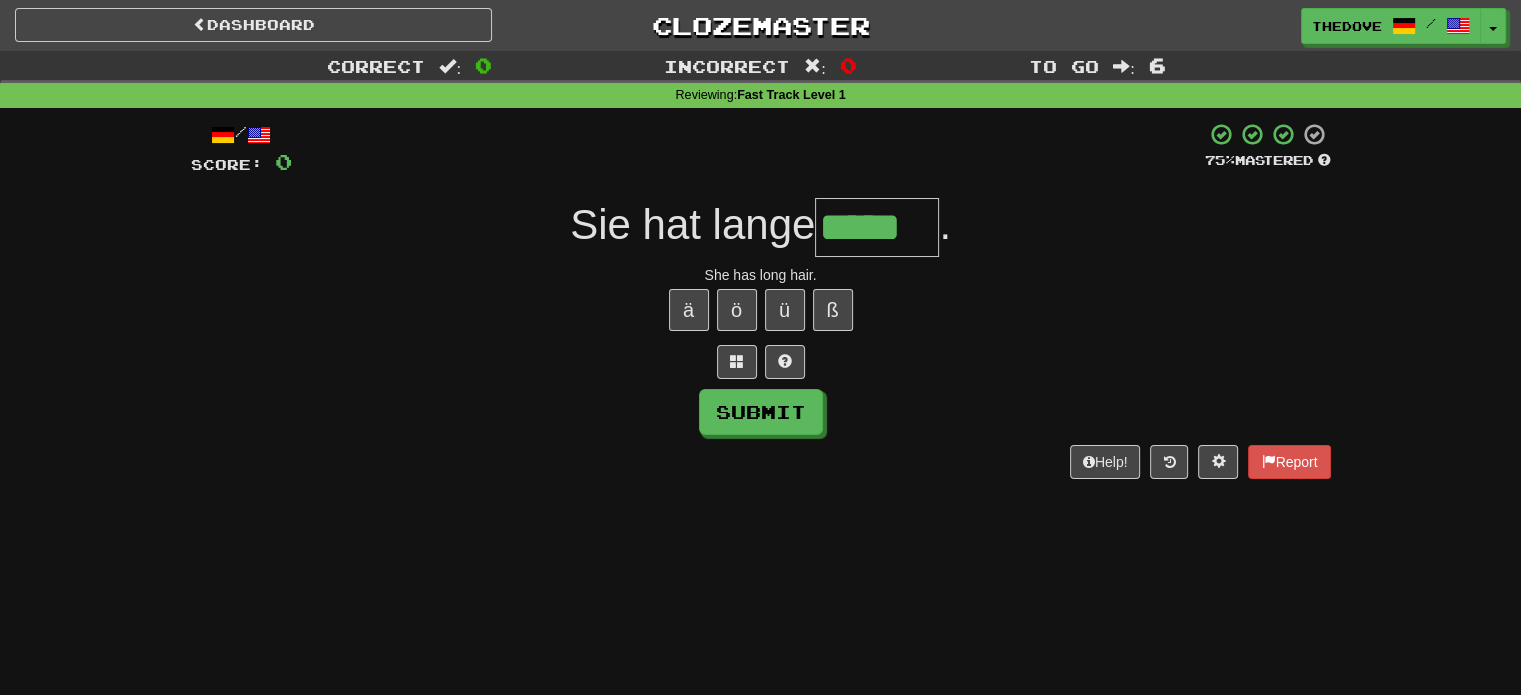 type on "*****" 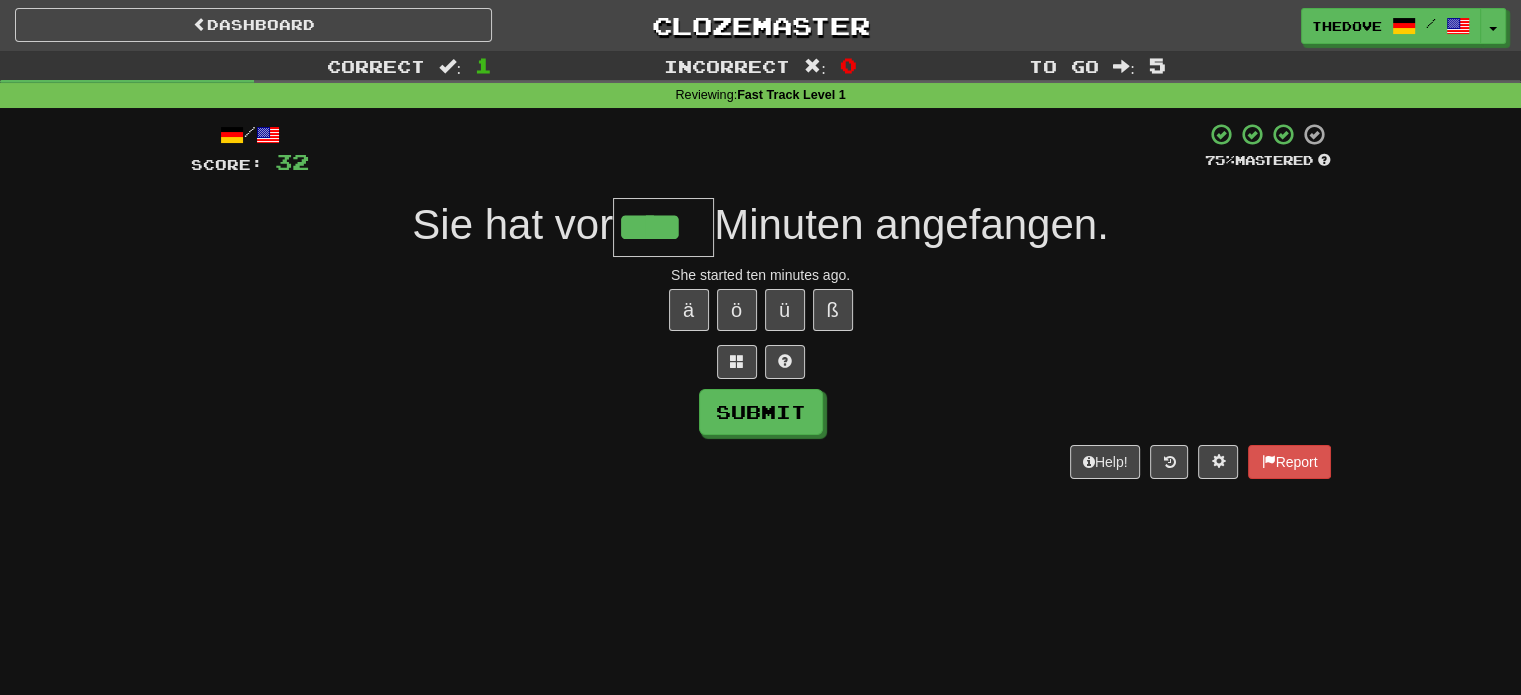 type on "****" 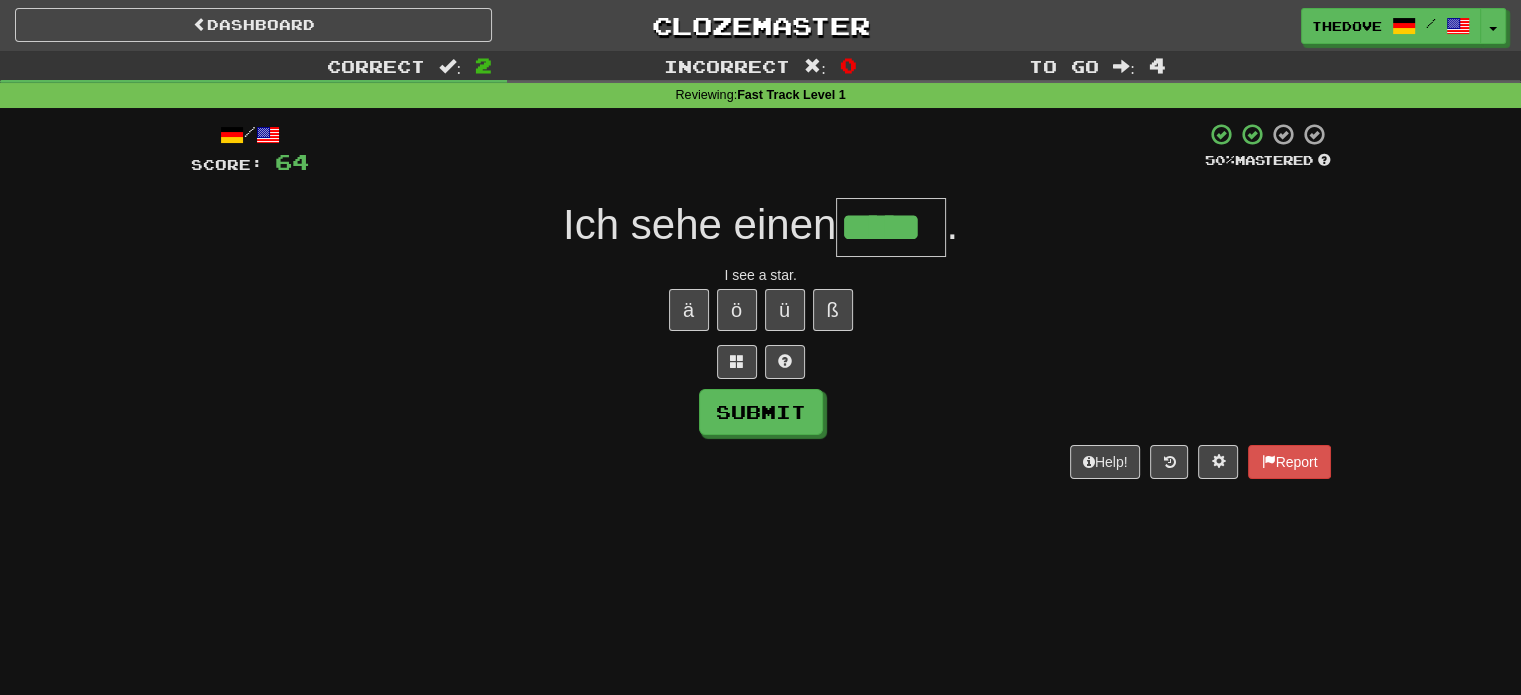 type on "*****" 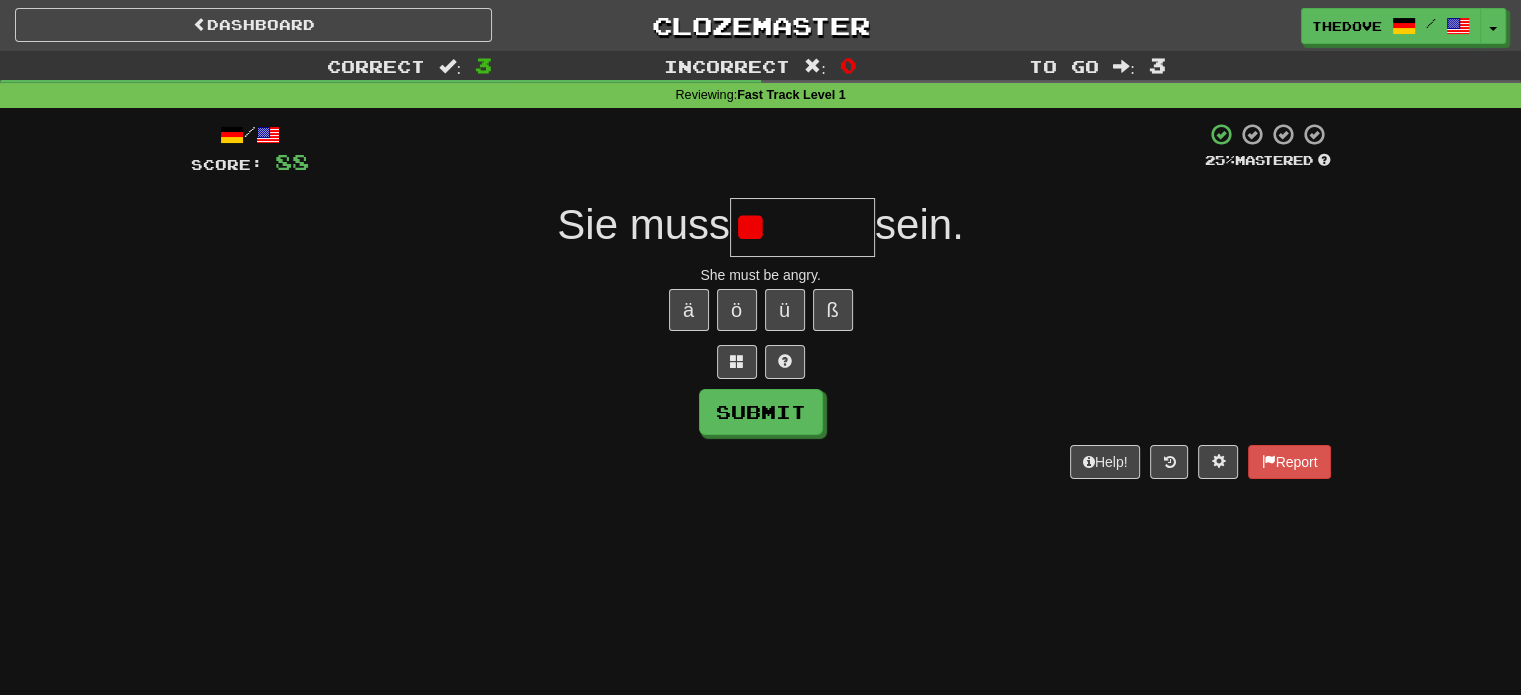 type on "*" 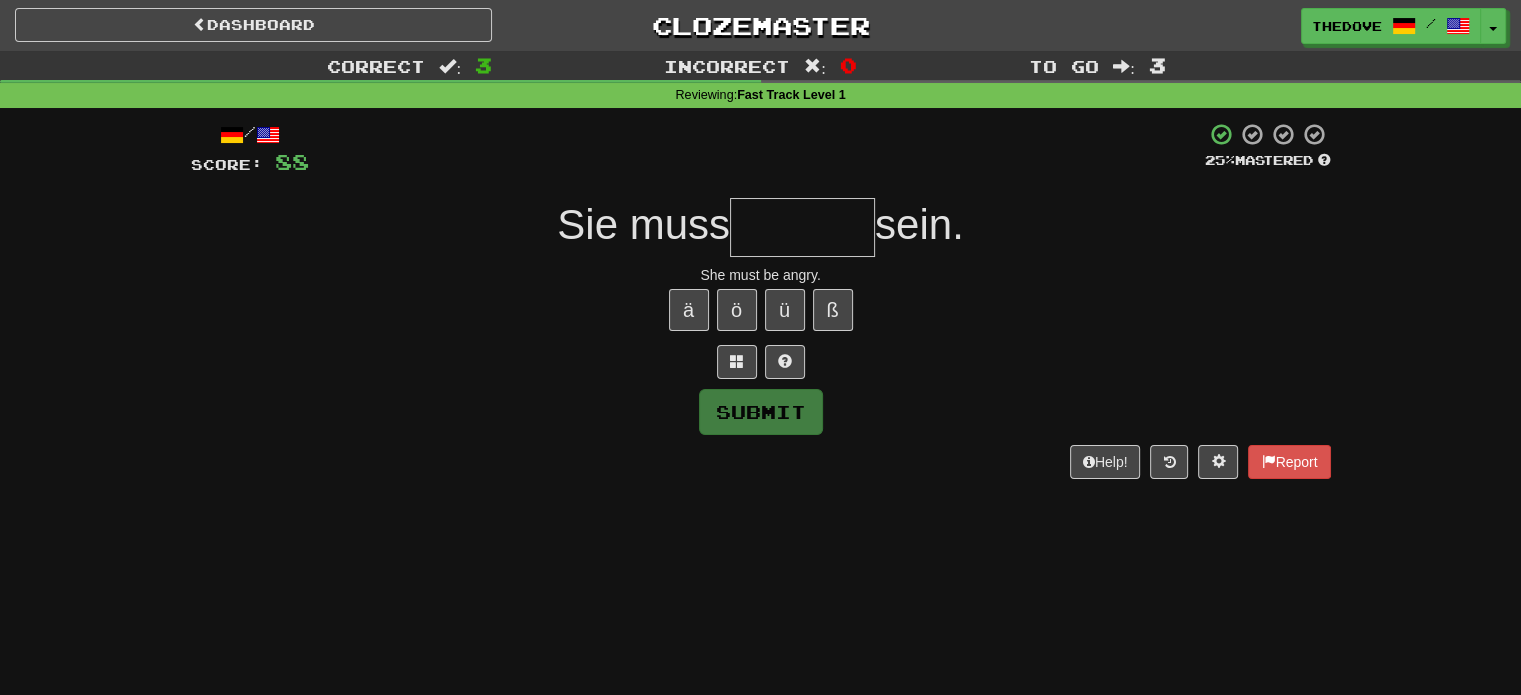 type on "*" 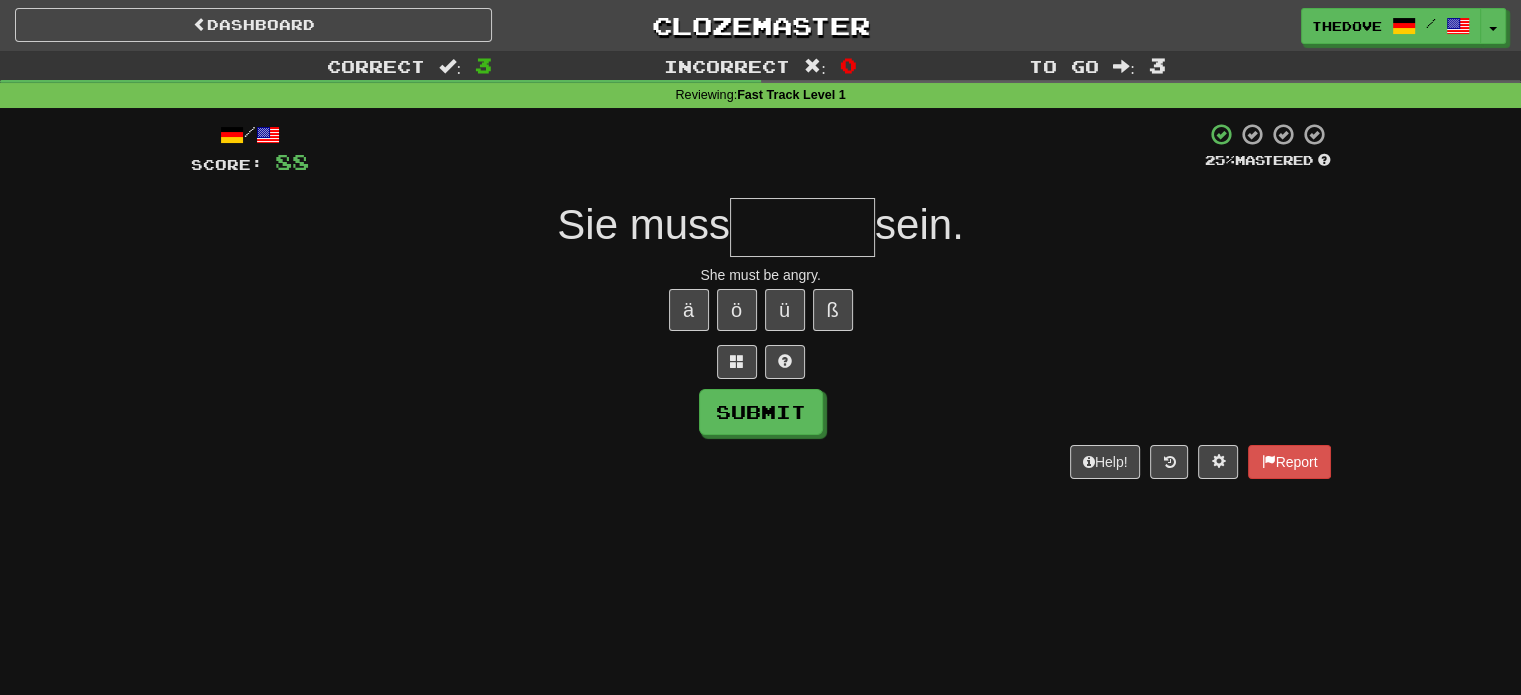 type on "*" 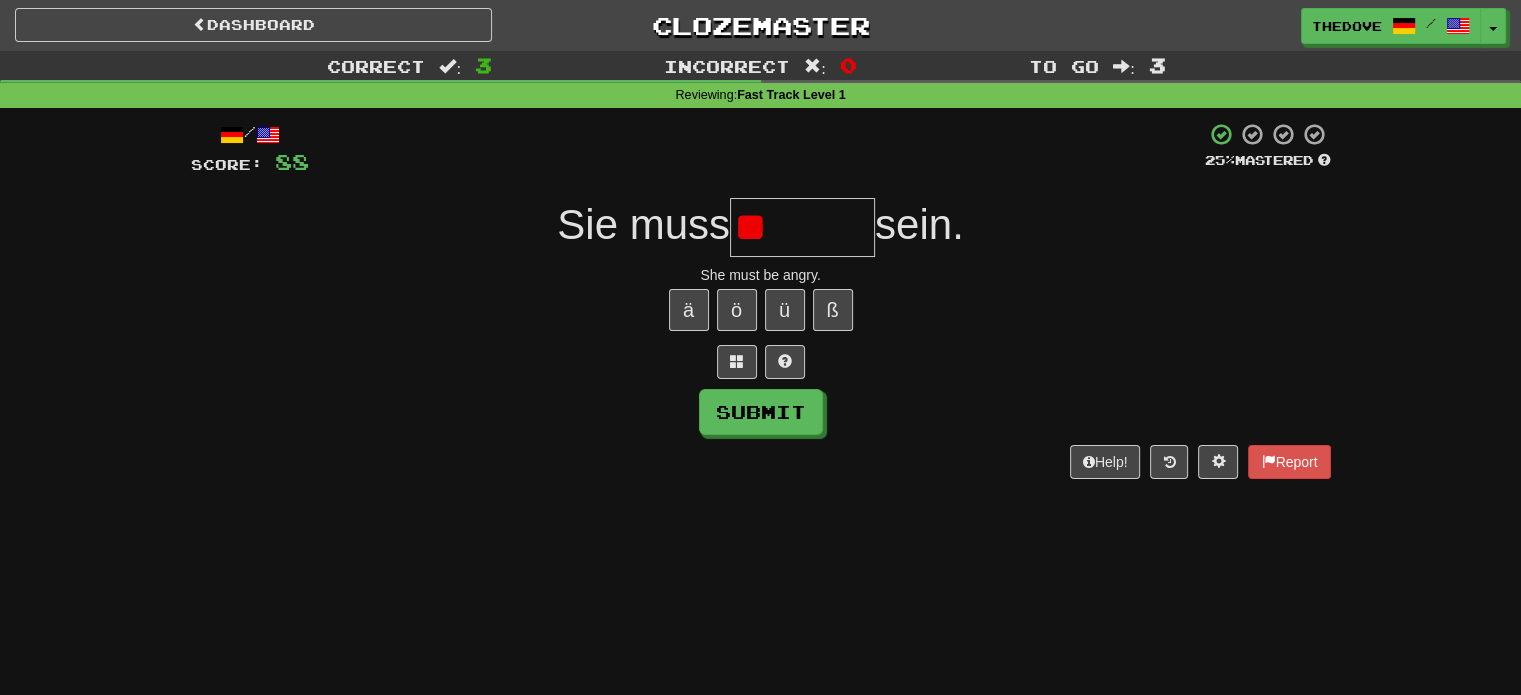 type on "*" 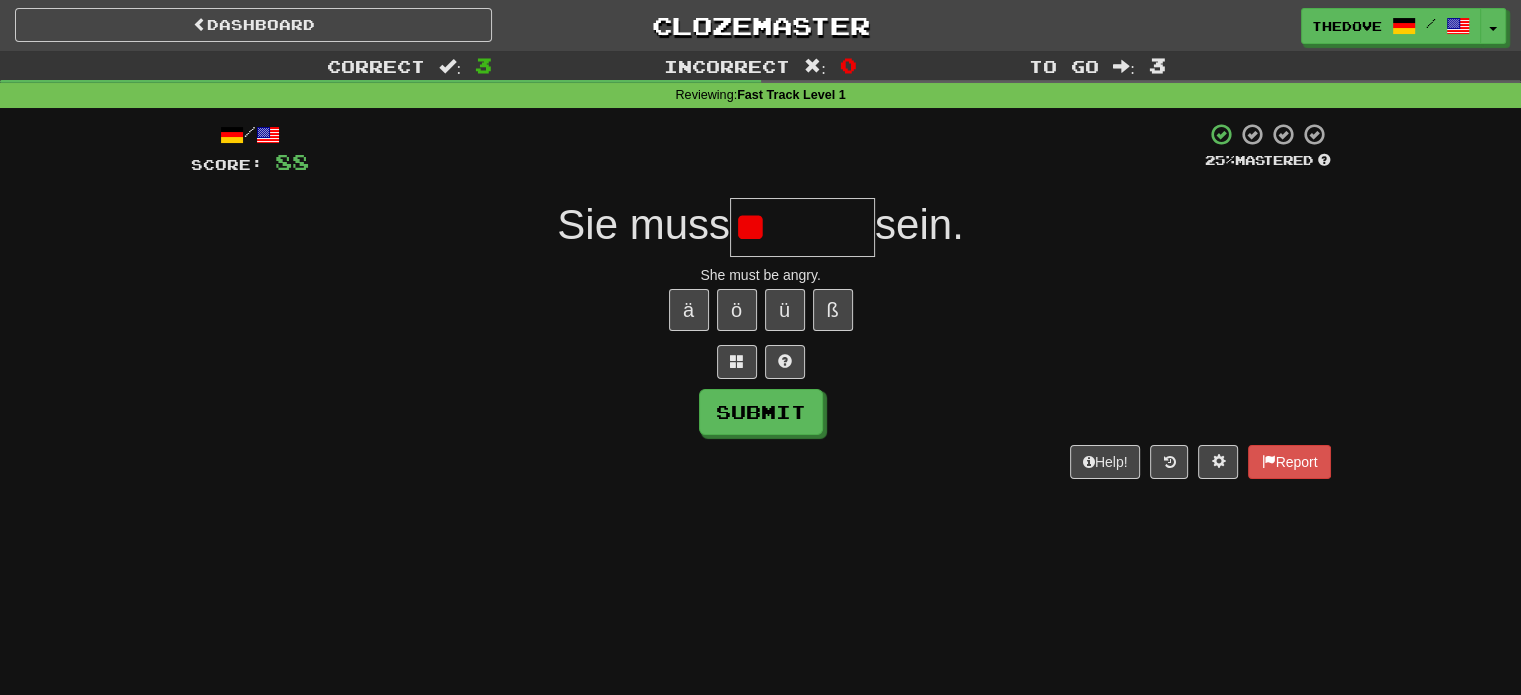 type on "*" 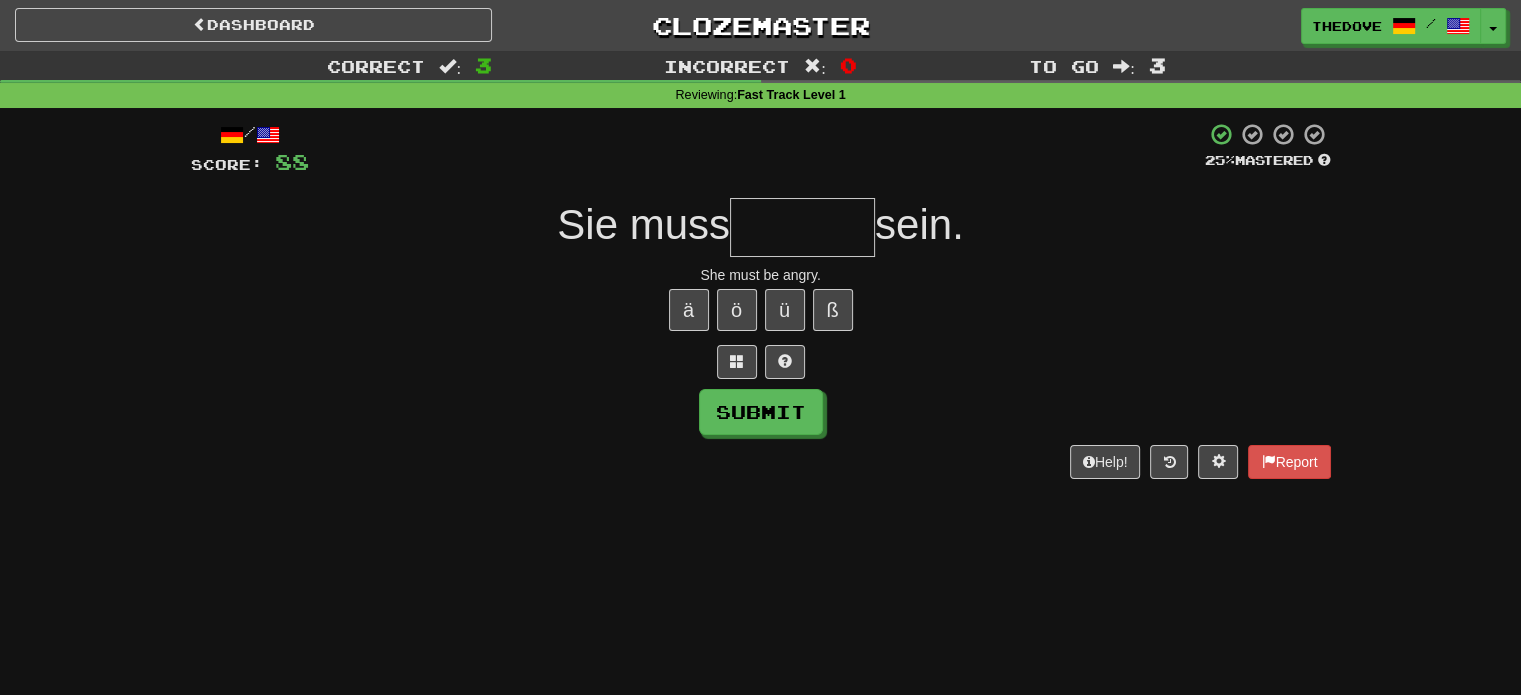type on "*" 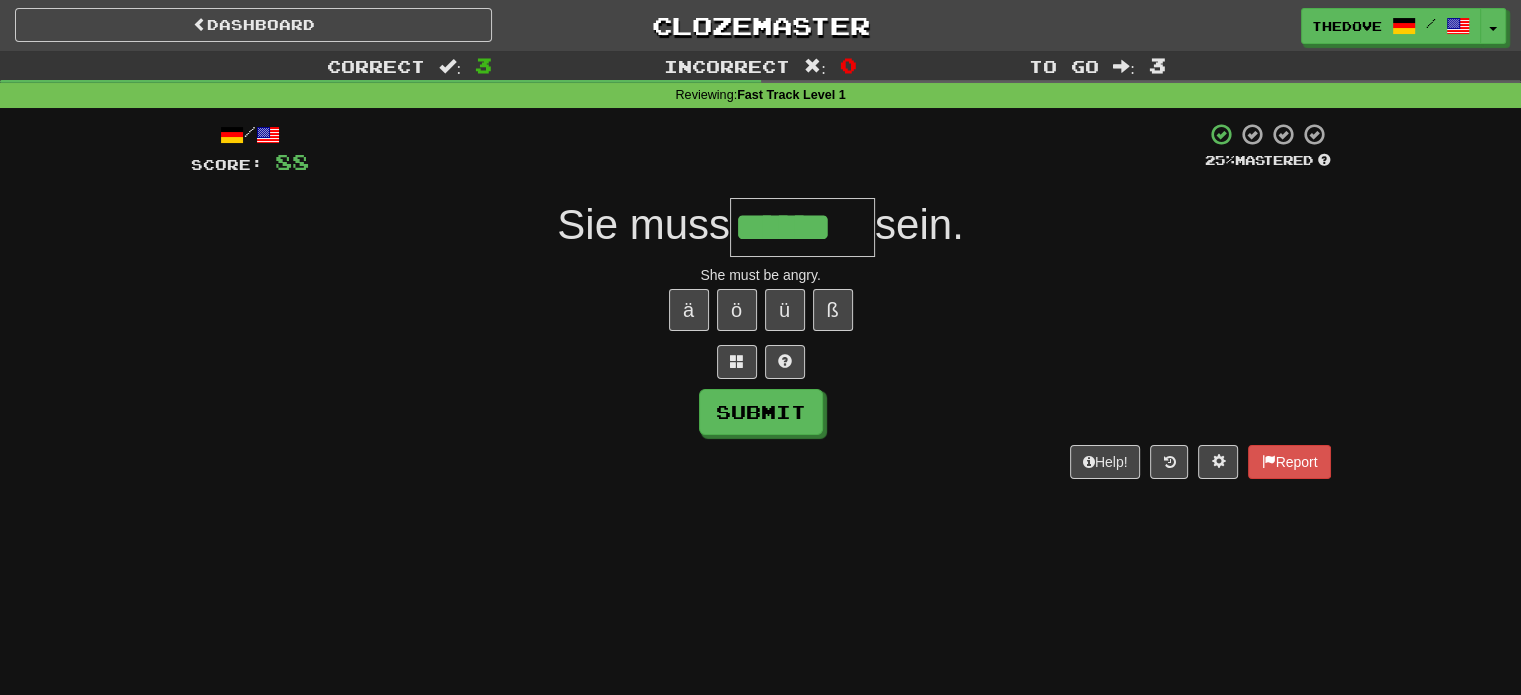 type on "******" 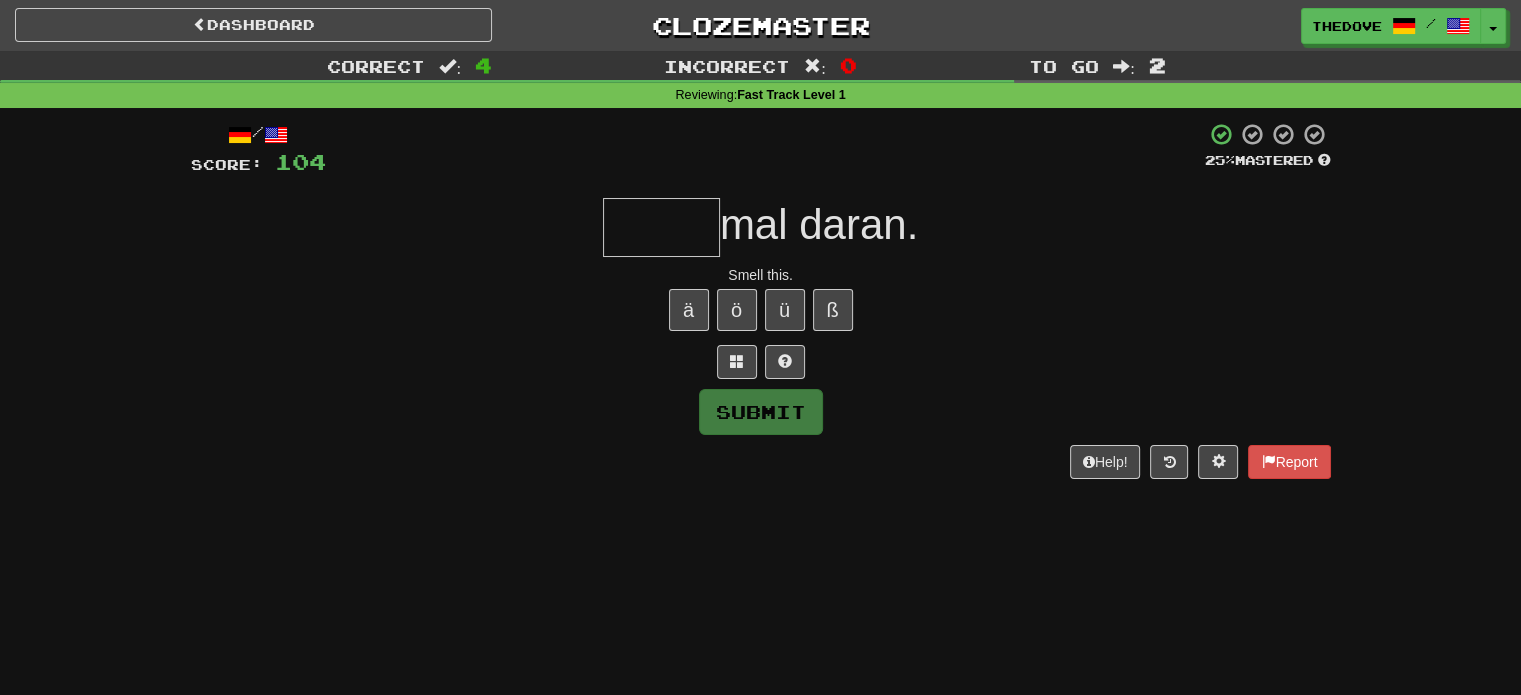 type on "*" 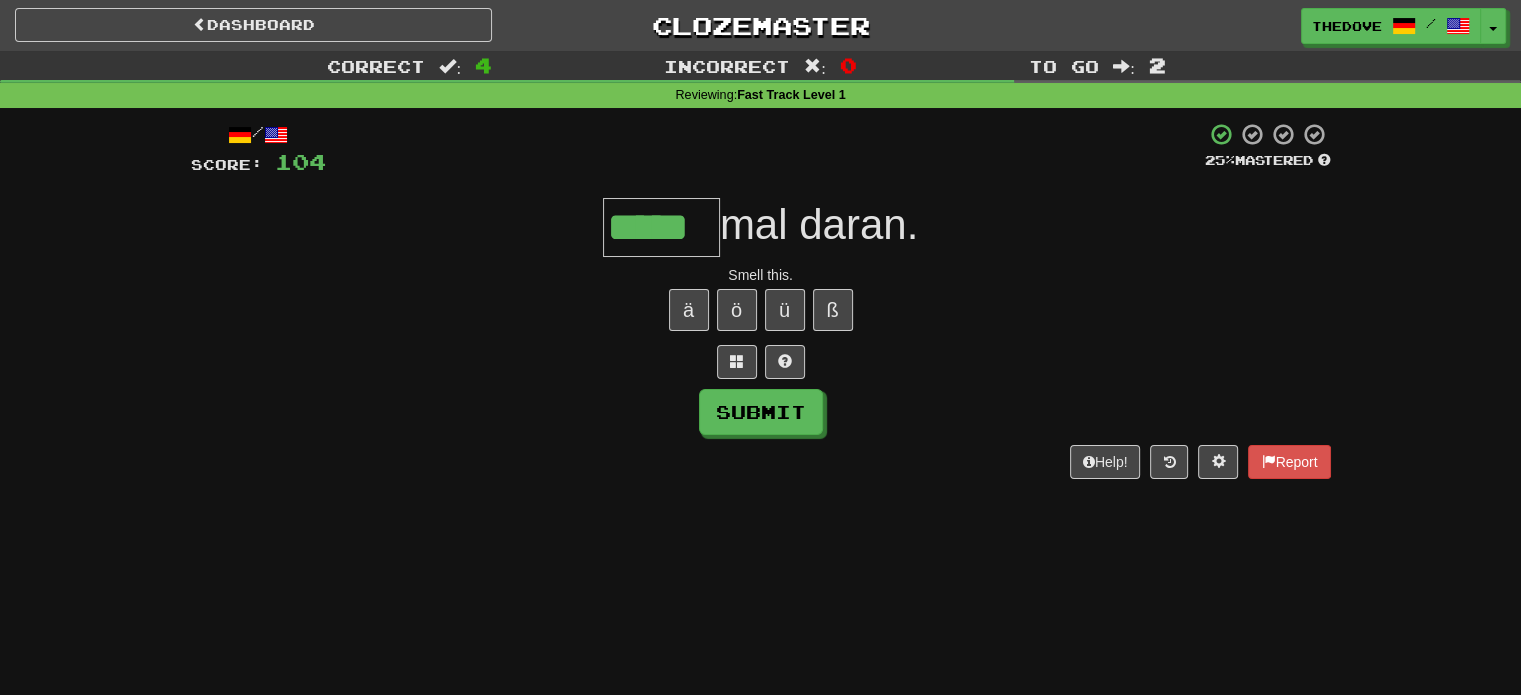 type on "*****" 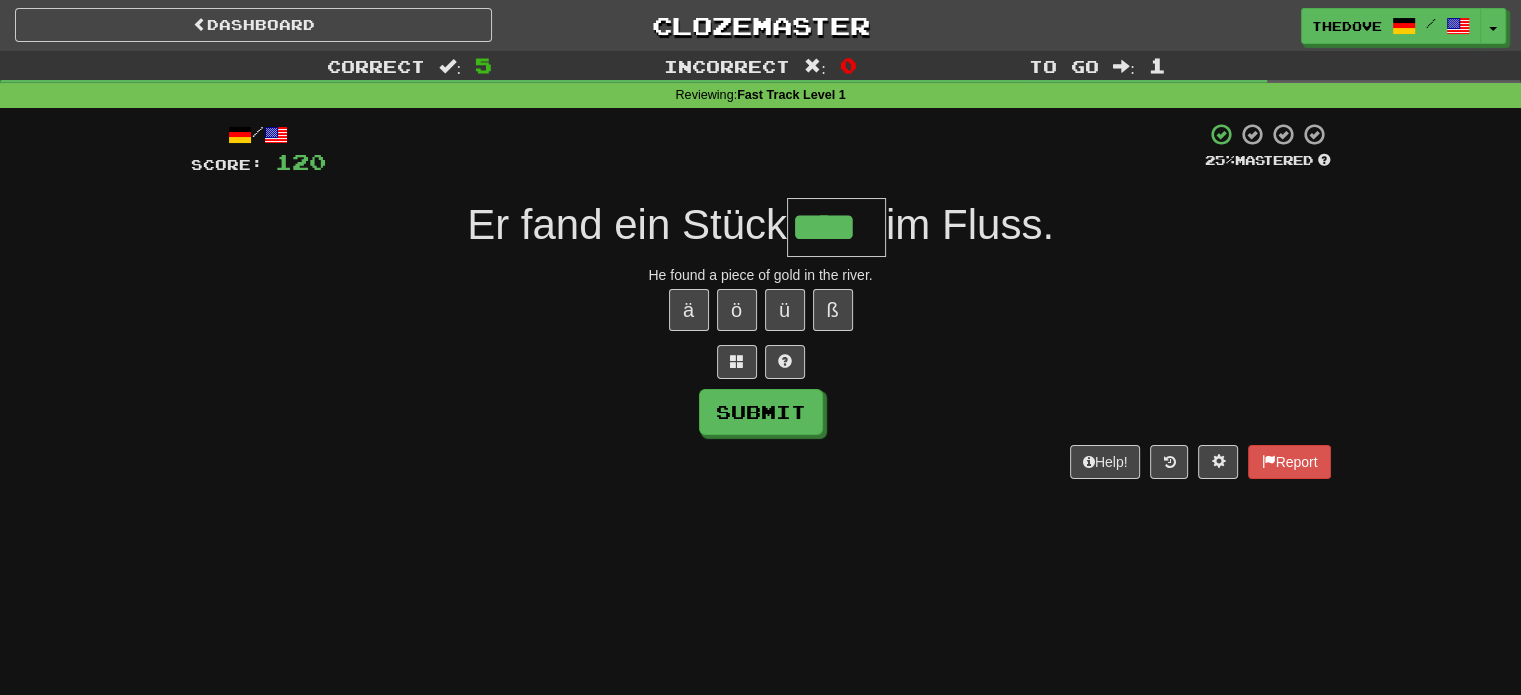 type on "****" 